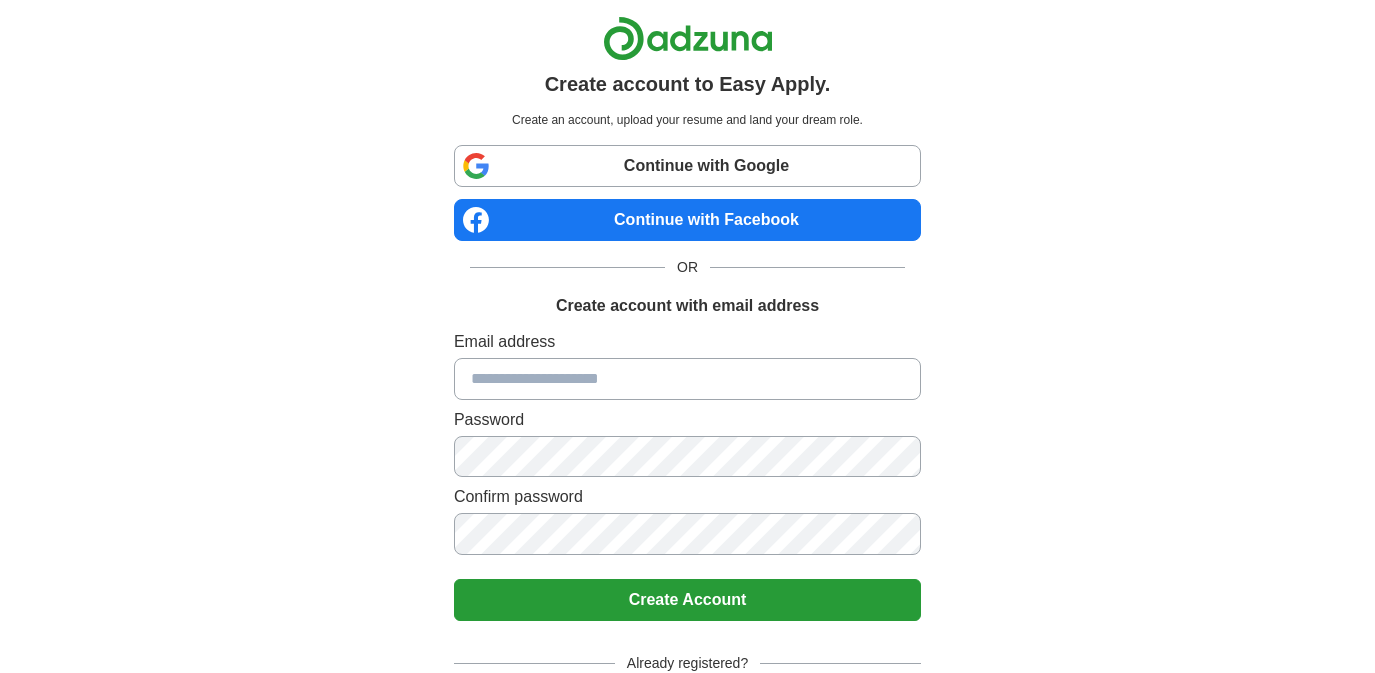 scroll, scrollTop: 0, scrollLeft: 0, axis: both 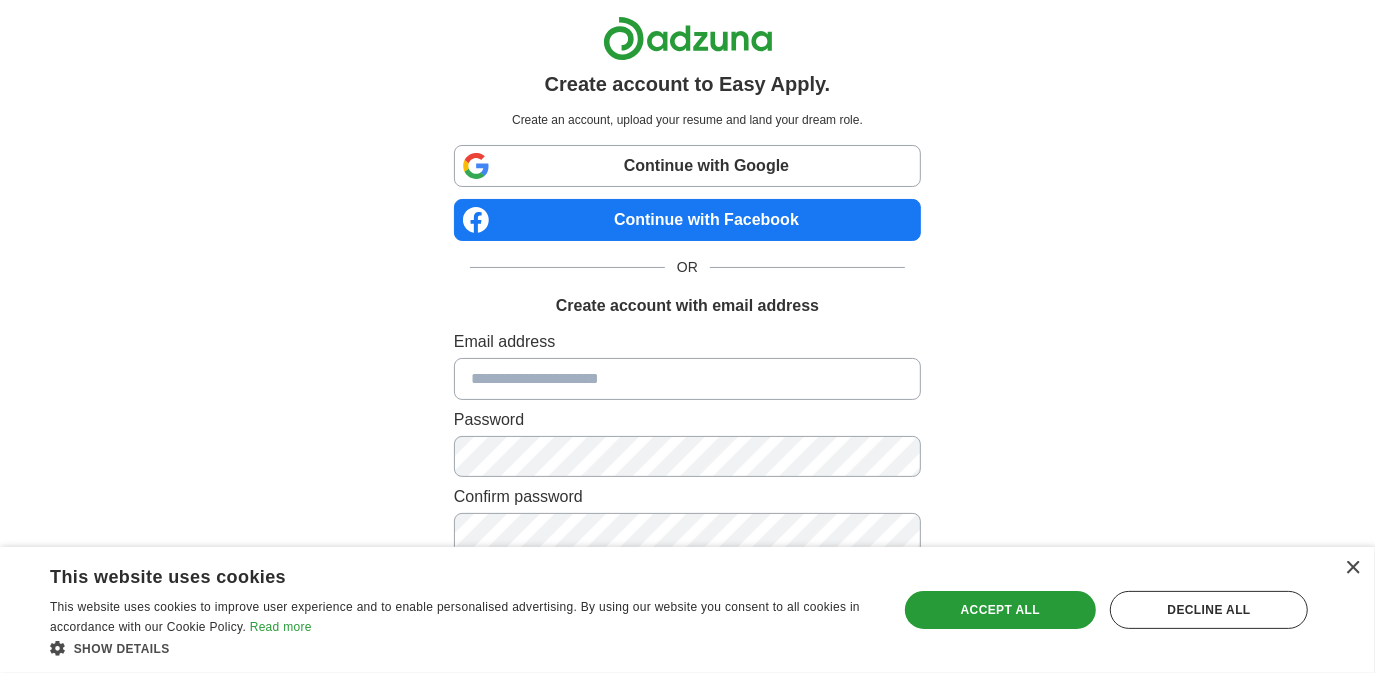 click at bounding box center (687, 379) 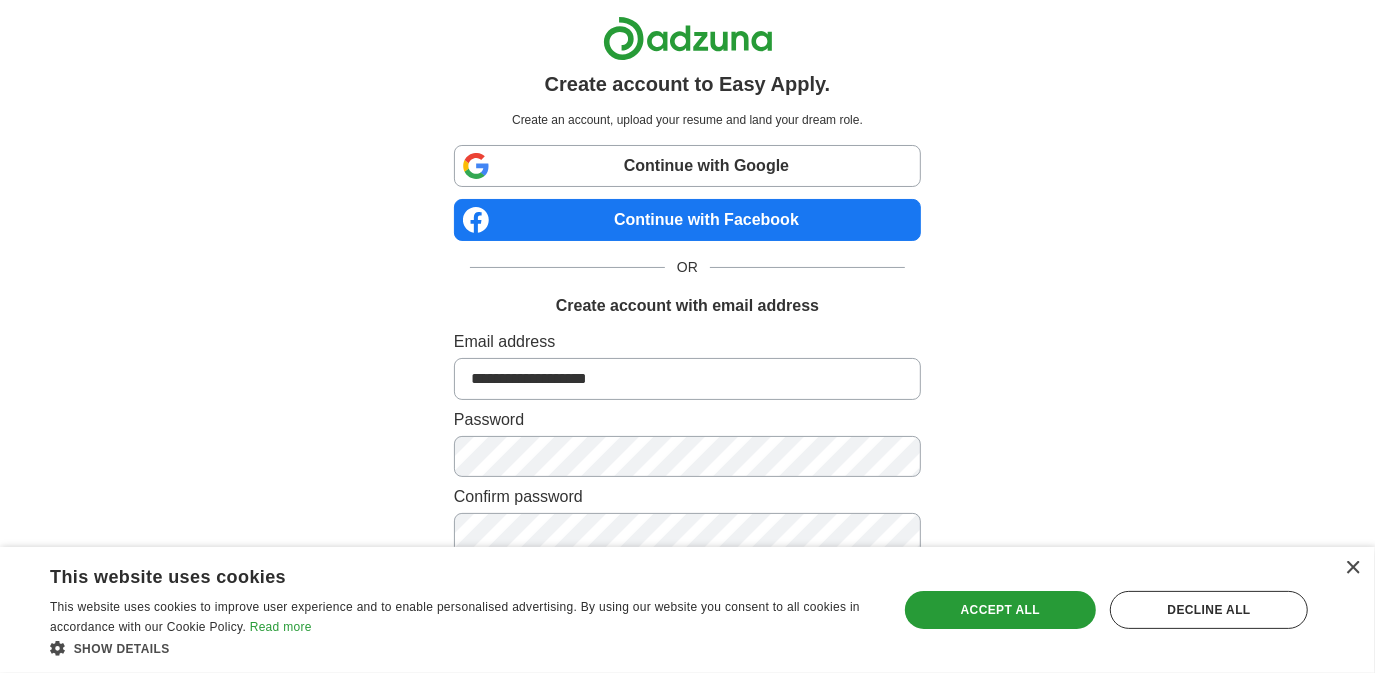 click on "**********" at bounding box center [687, 446] 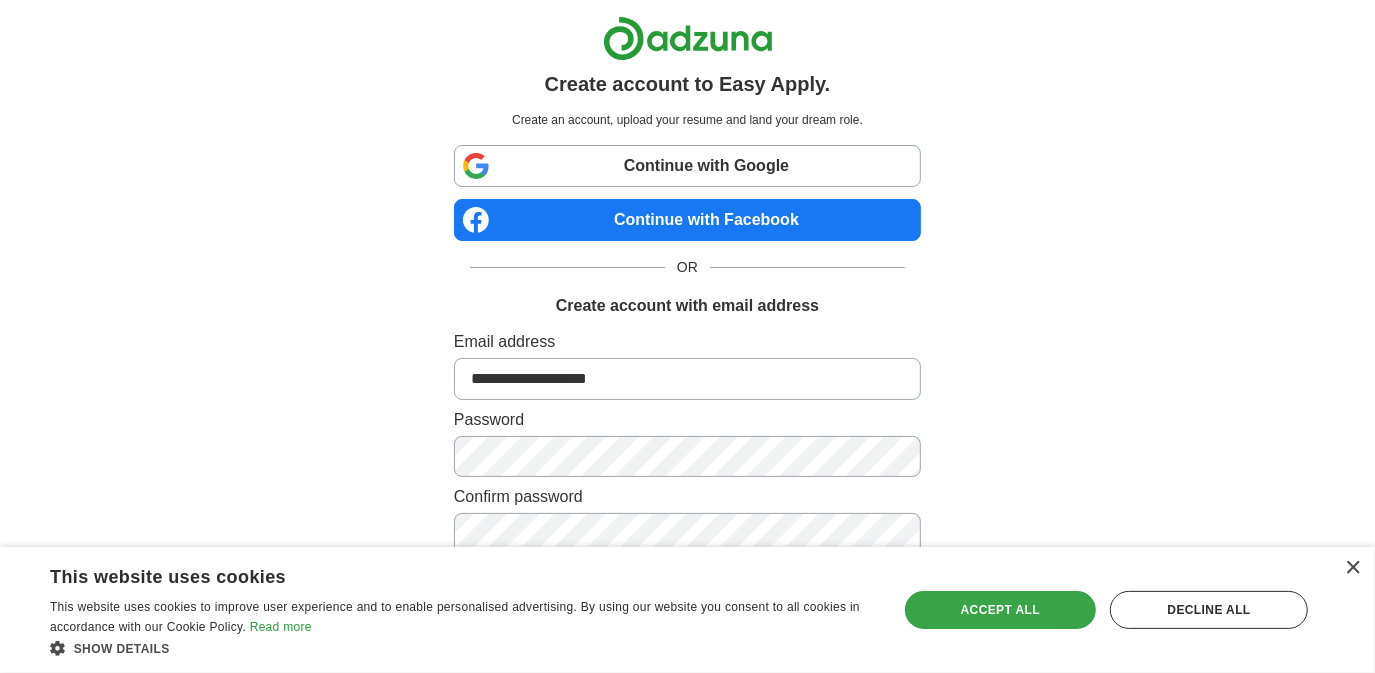 click on "Accept all" at bounding box center [1001, 610] 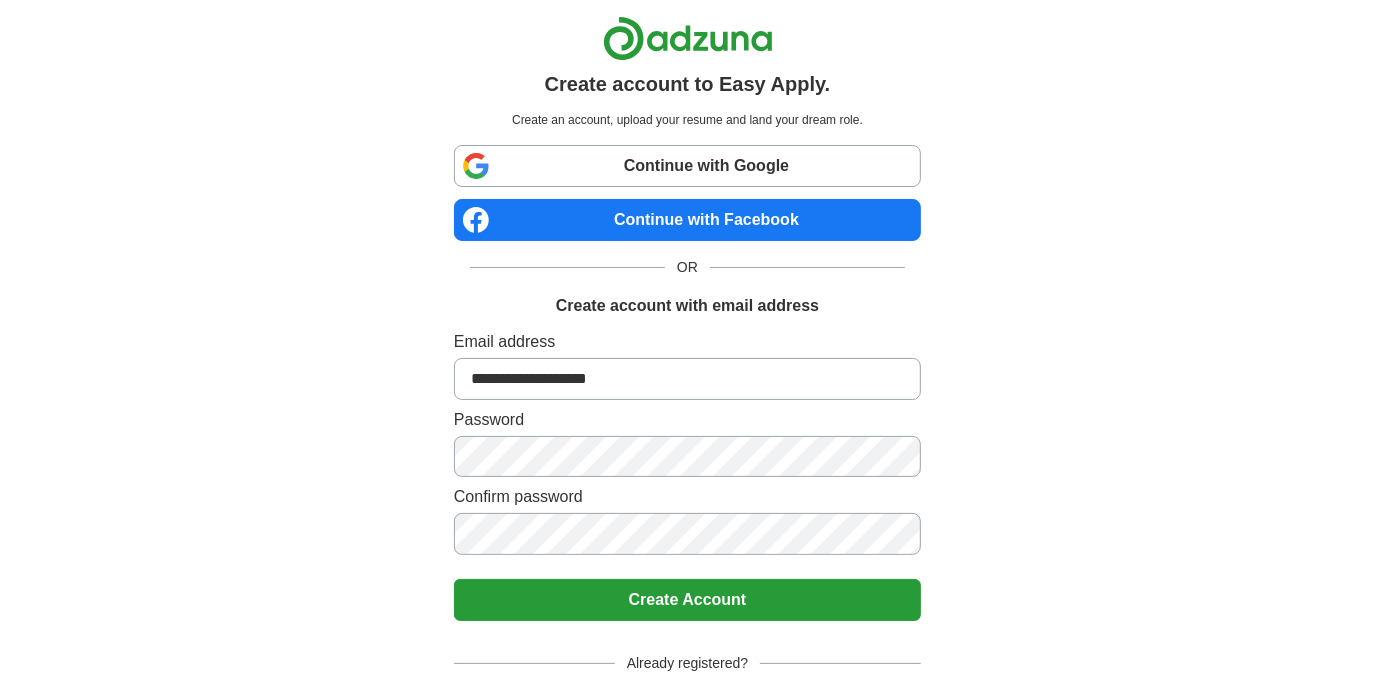 click on "Create Account" at bounding box center (687, 600) 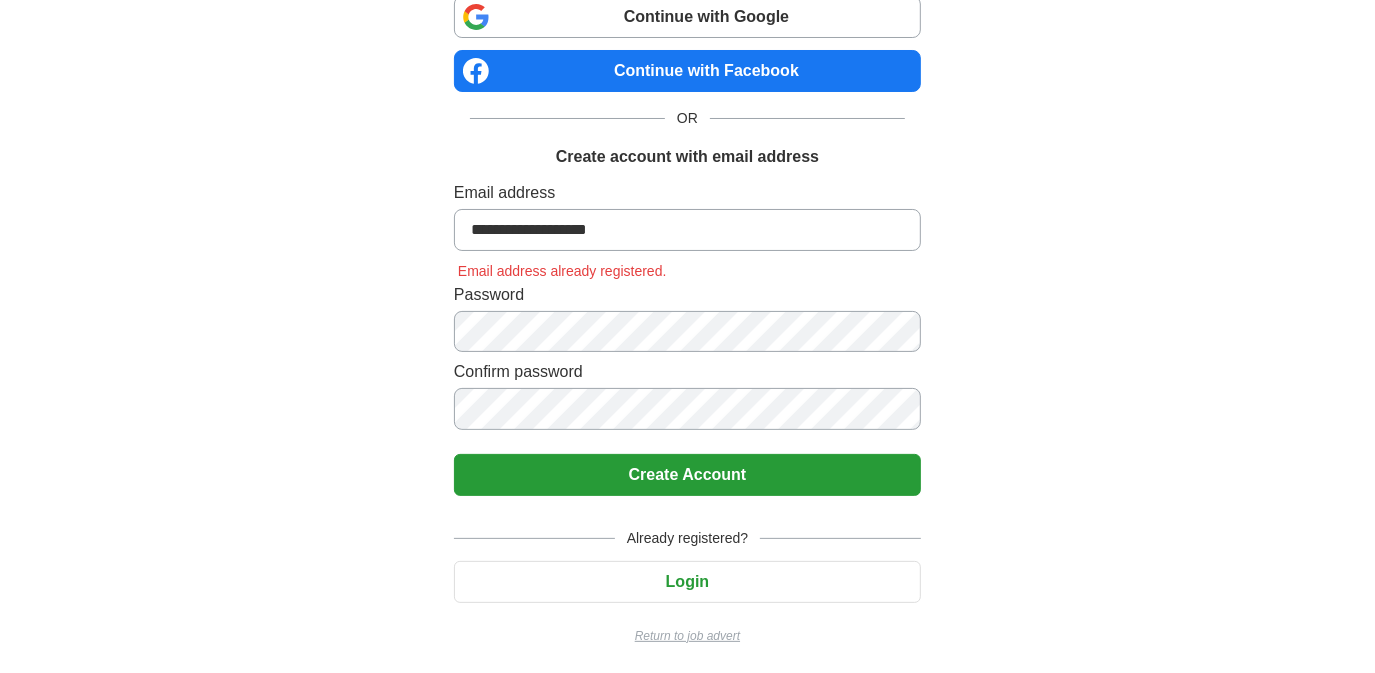 scroll, scrollTop: 150, scrollLeft: 0, axis: vertical 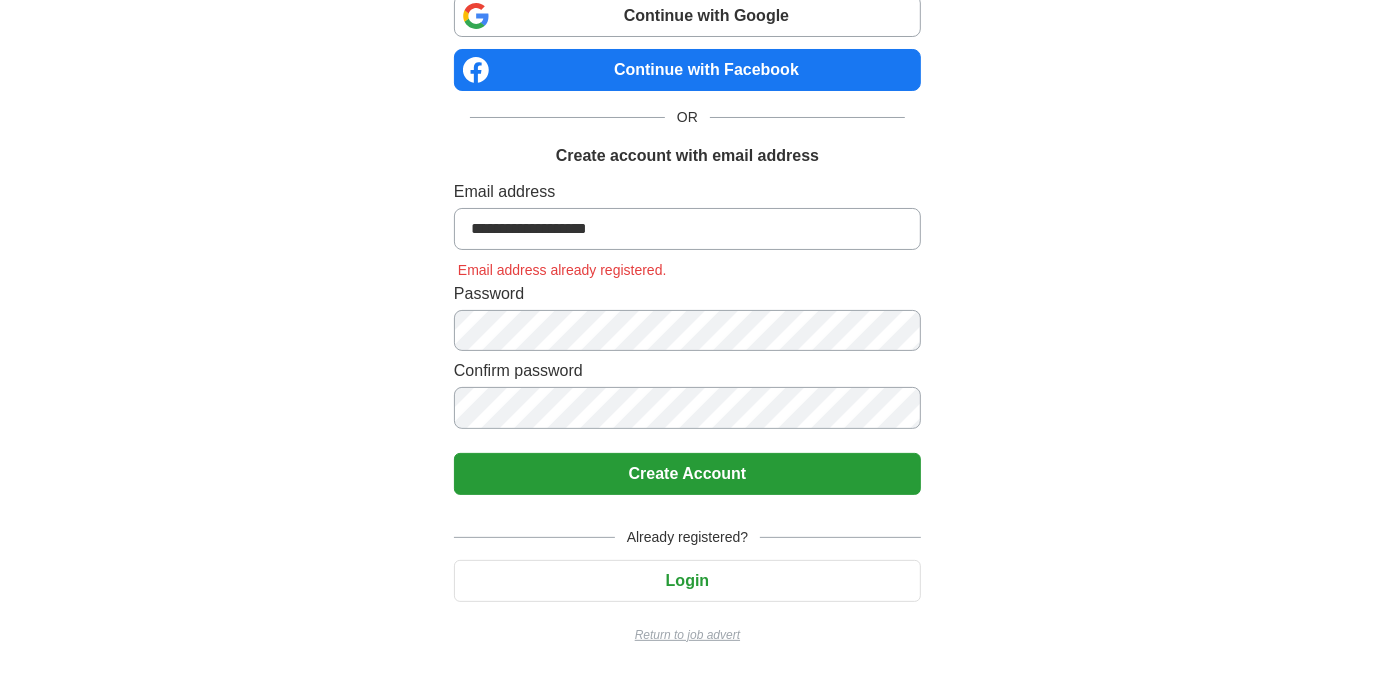 click on "**********" at bounding box center [687, 229] 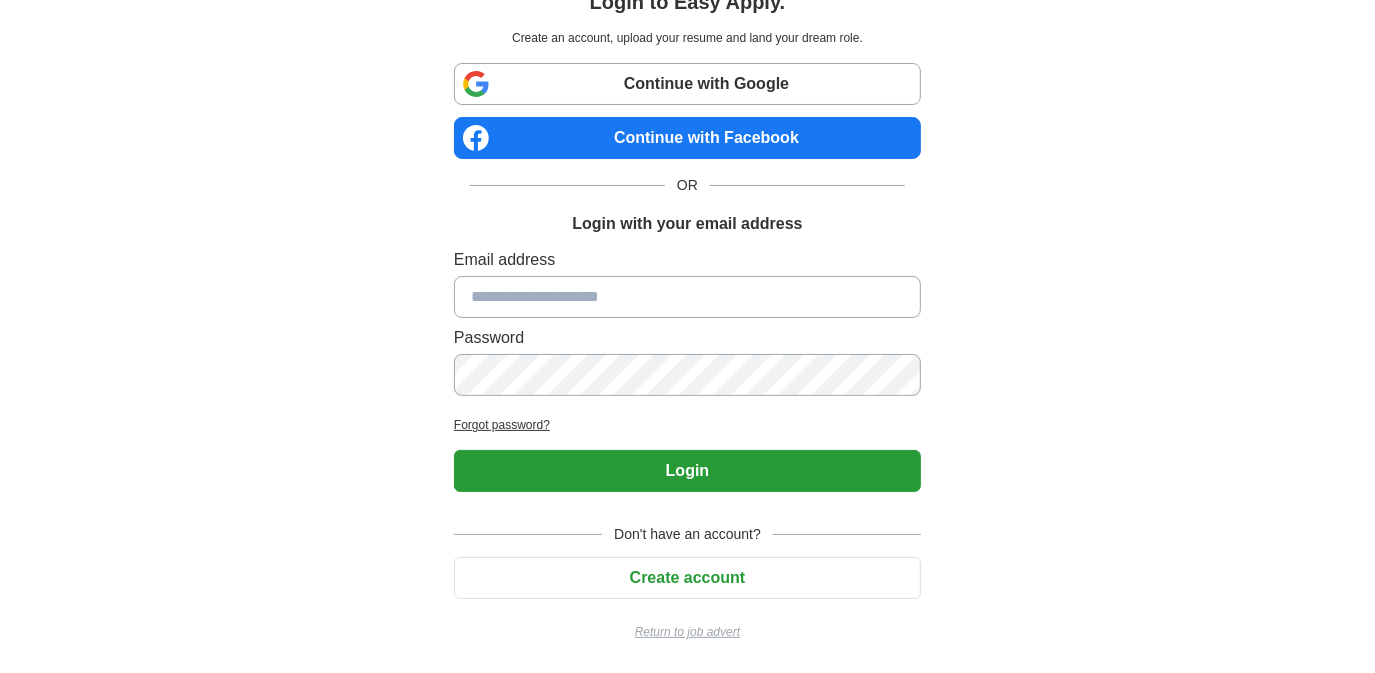 scroll, scrollTop: 79, scrollLeft: 0, axis: vertical 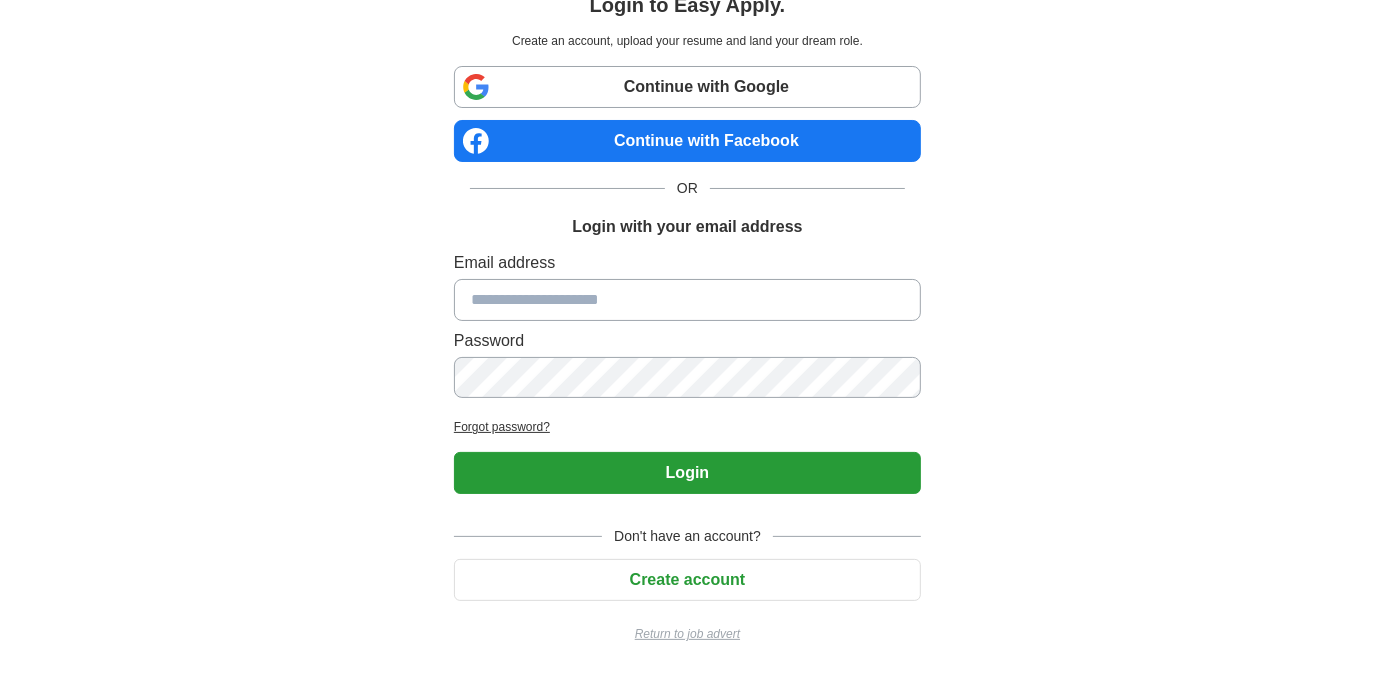 type on "**********" 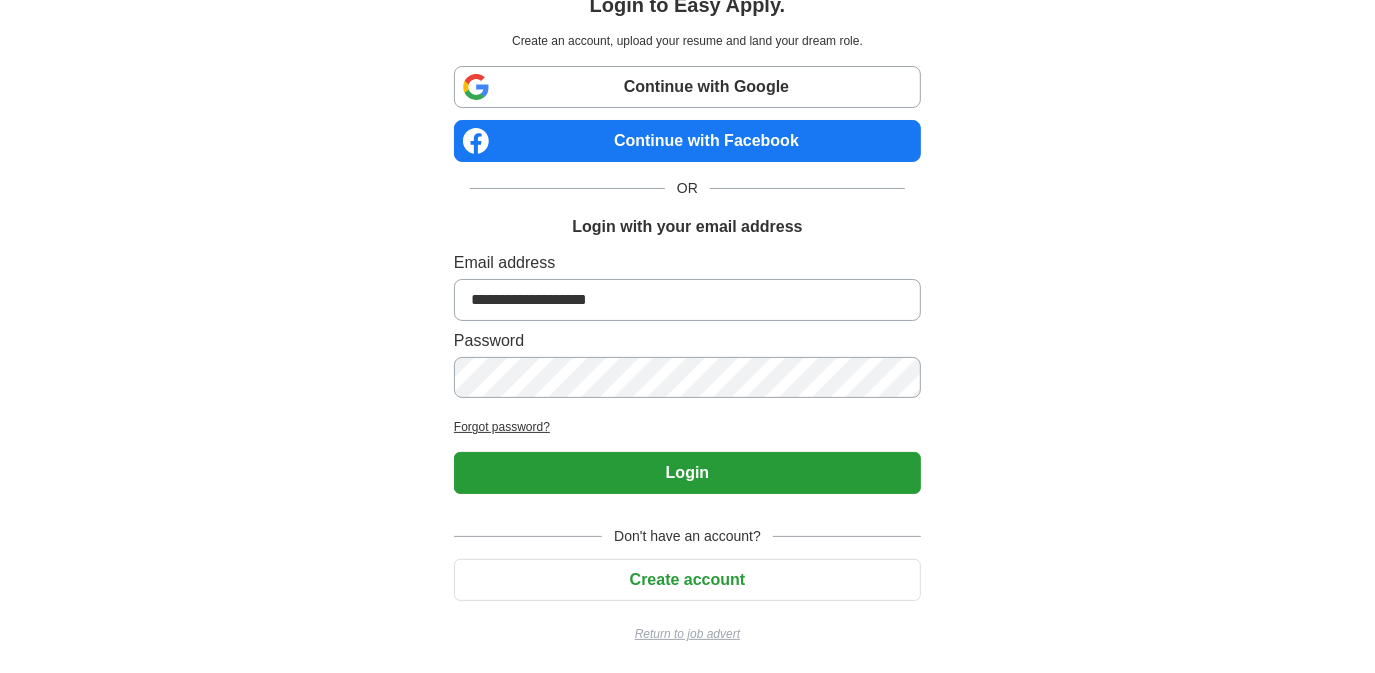 click on "Login" at bounding box center (687, 473) 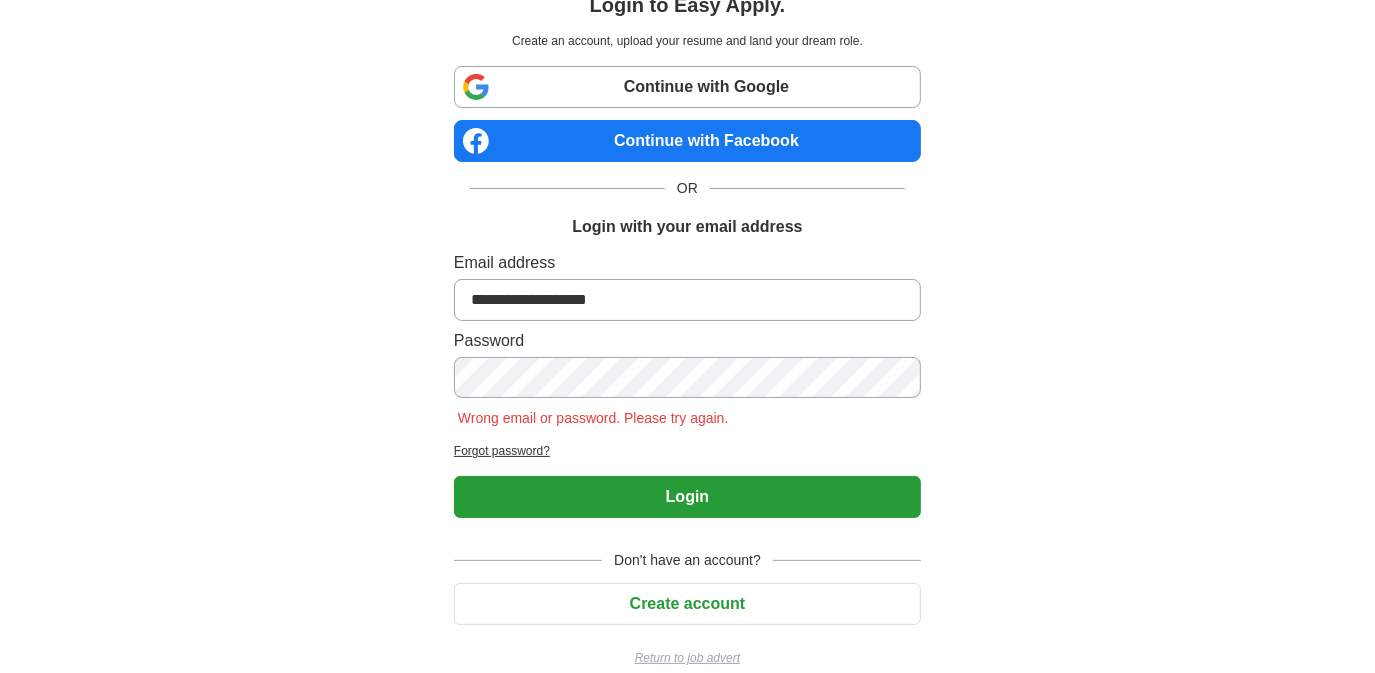 click on "Forgot password?" at bounding box center [687, 451] 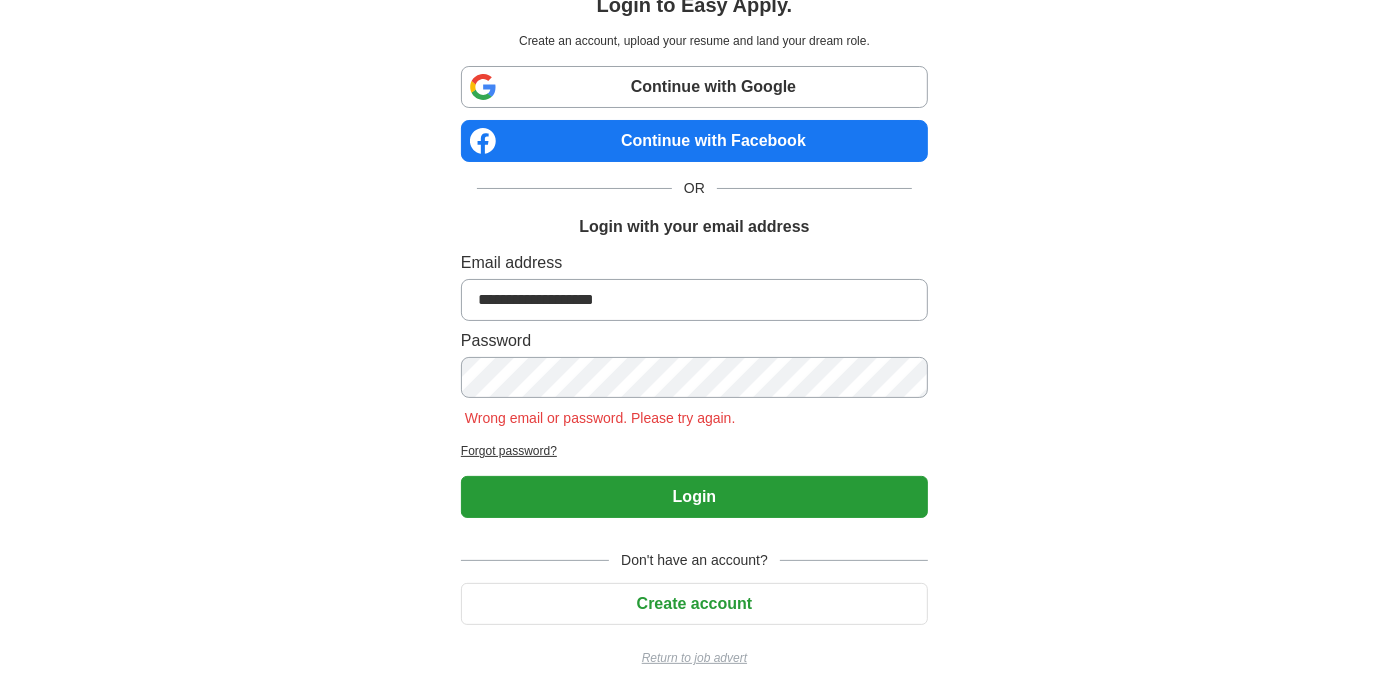 scroll, scrollTop: 0, scrollLeft: 0, axis: both 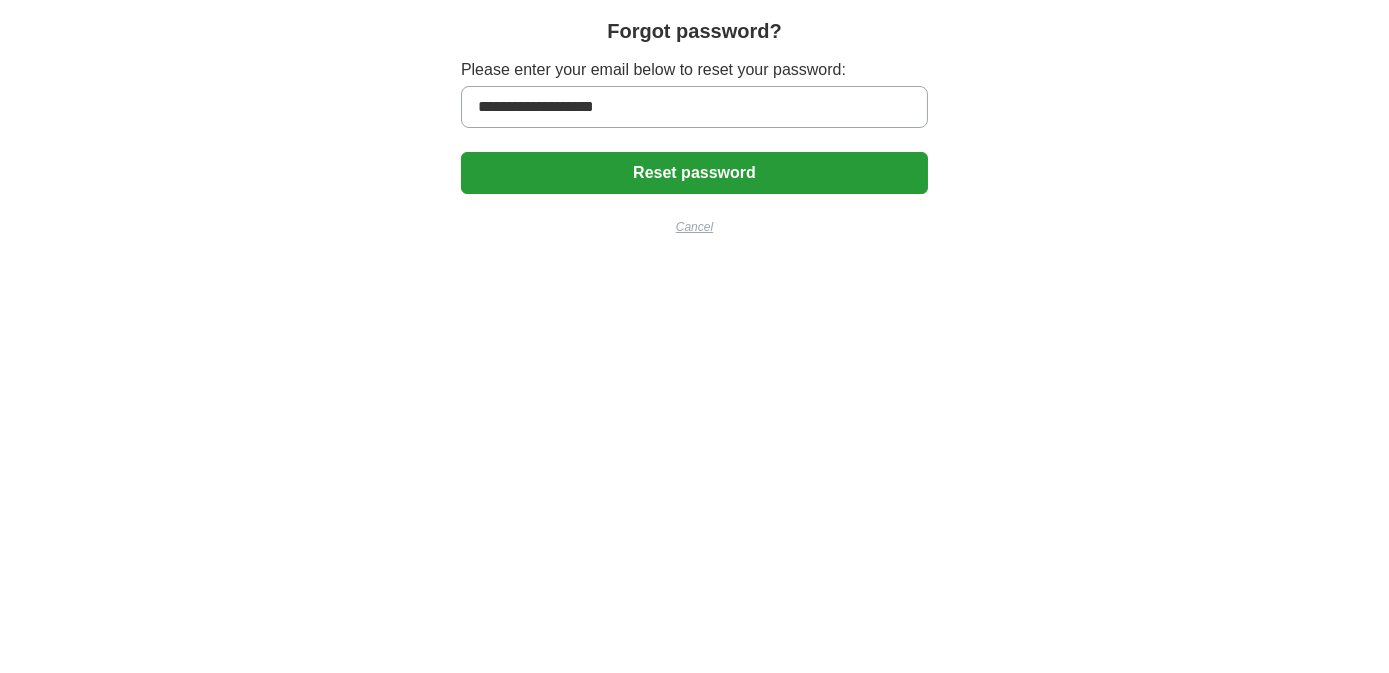 click on "Reset password" at bounding box center [694, 173] 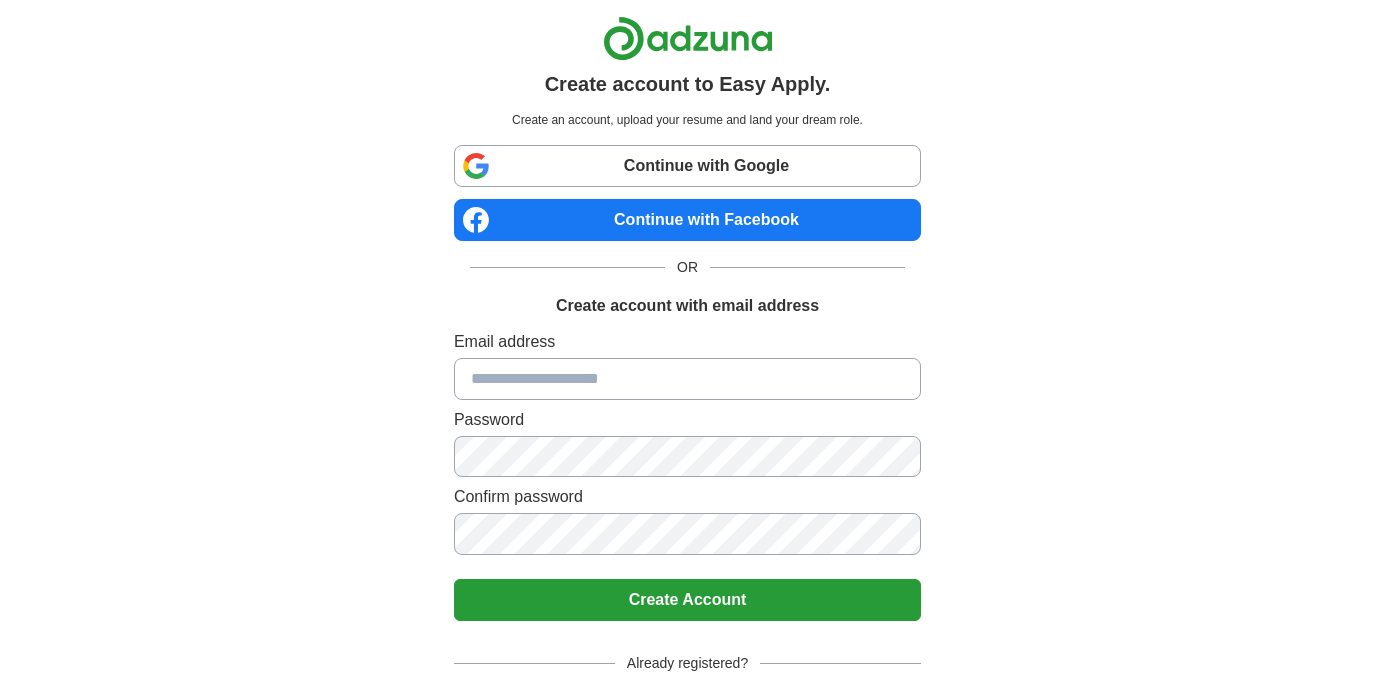 scroll, scrollTop: 0, scrollLeft: 0, axis: both 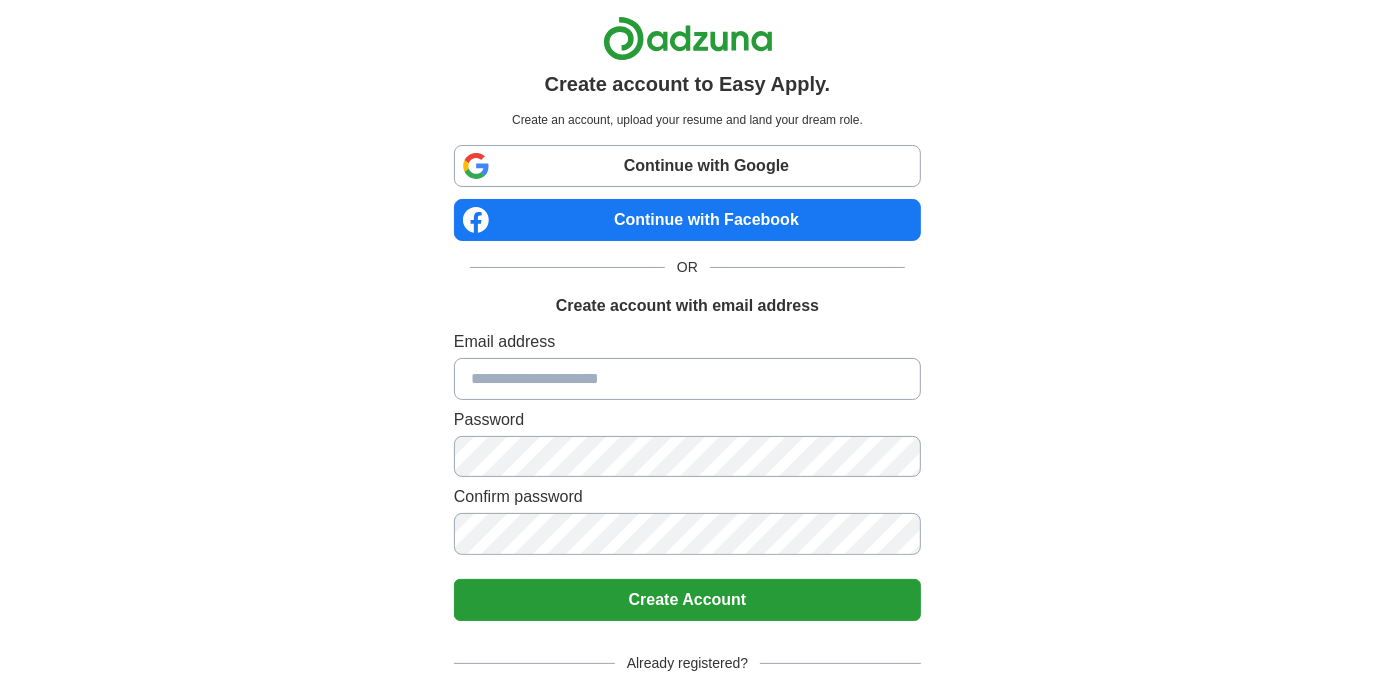 type on "**********" 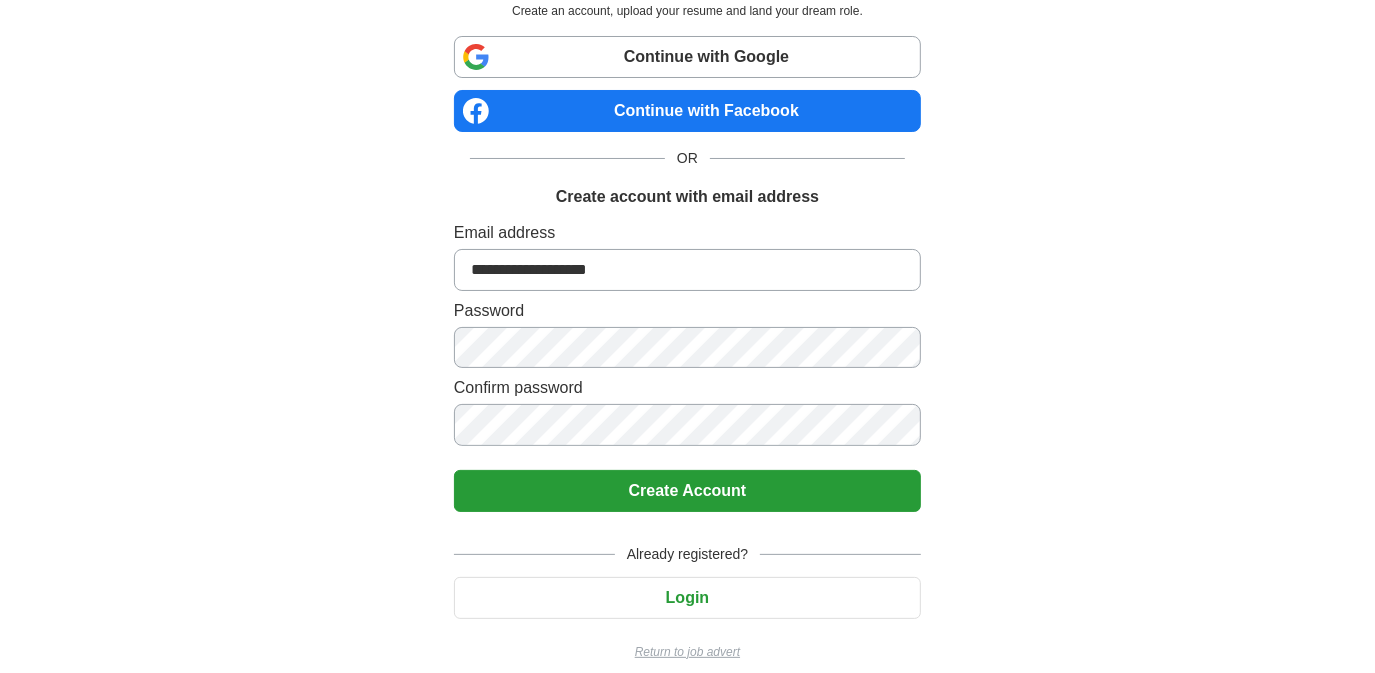 scroll, scrollTop: 126, scrollLeft: 0, axis: vertical 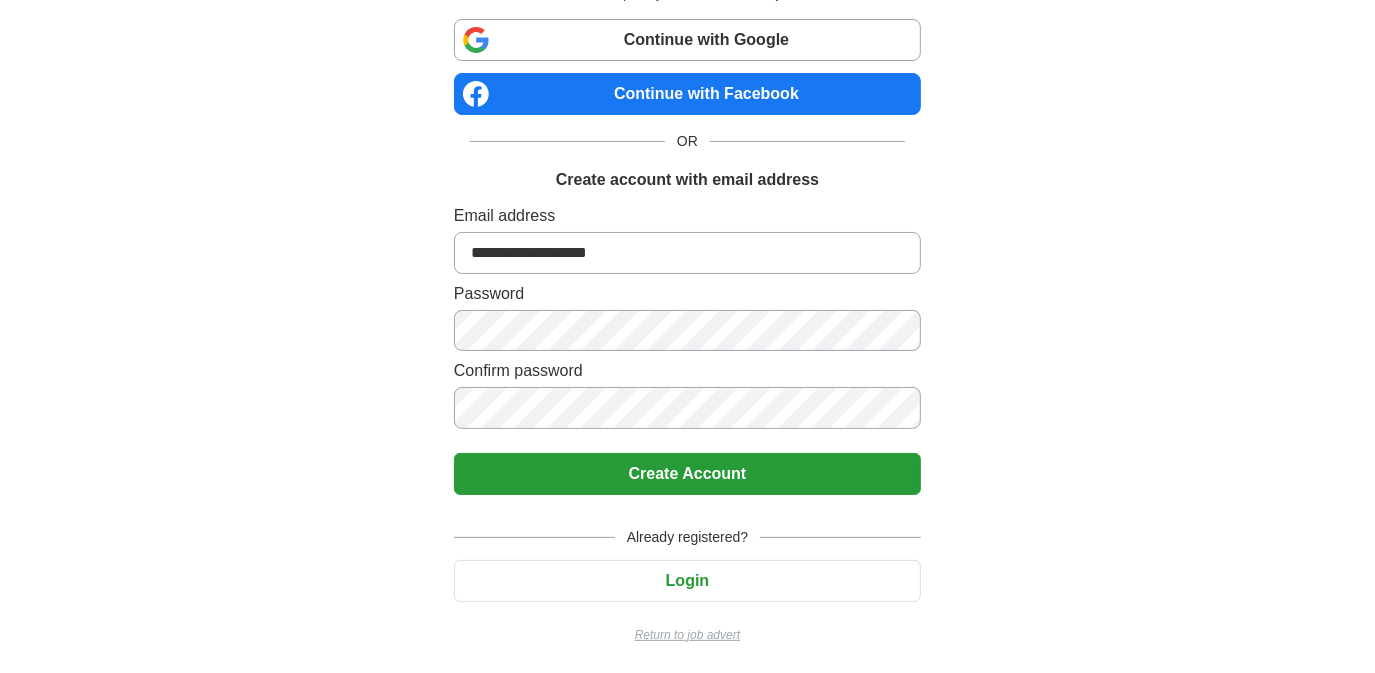 click on "Login" at bounding box center [687, 581] 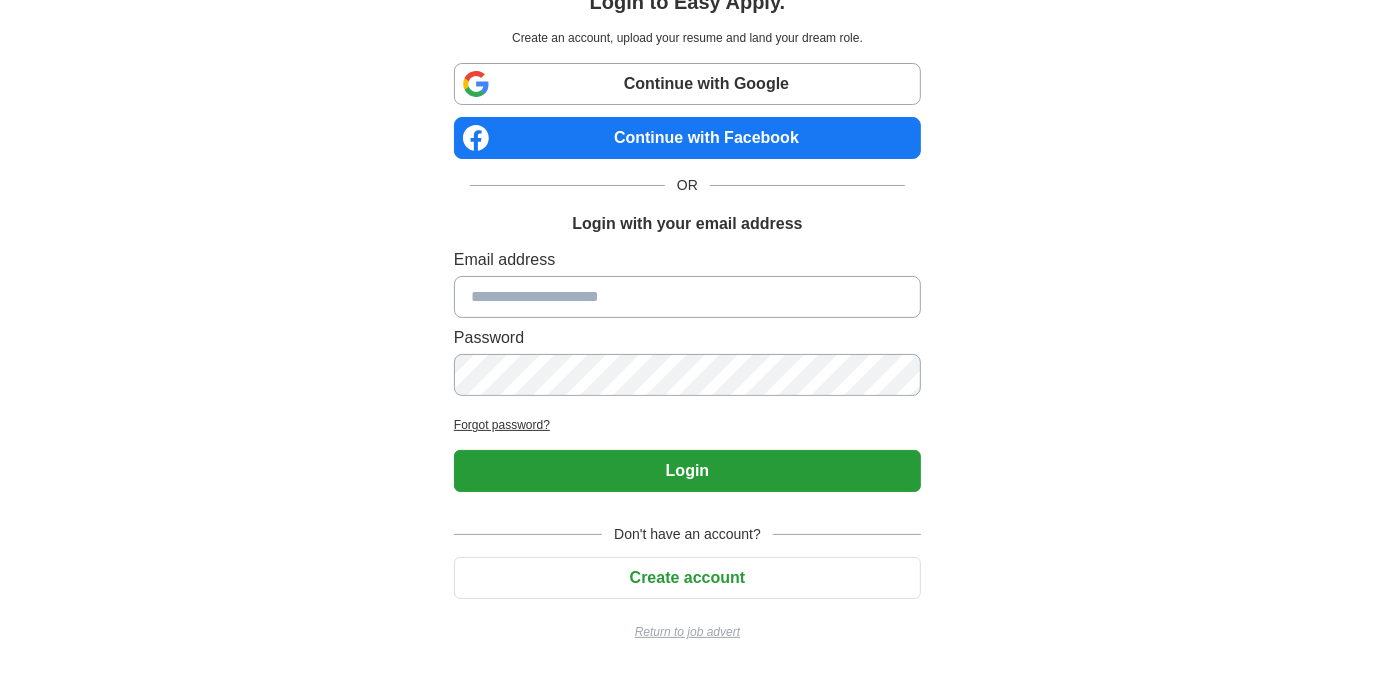 scroll, scrollTop: 79, scrollLeft: 0, axis: vertical 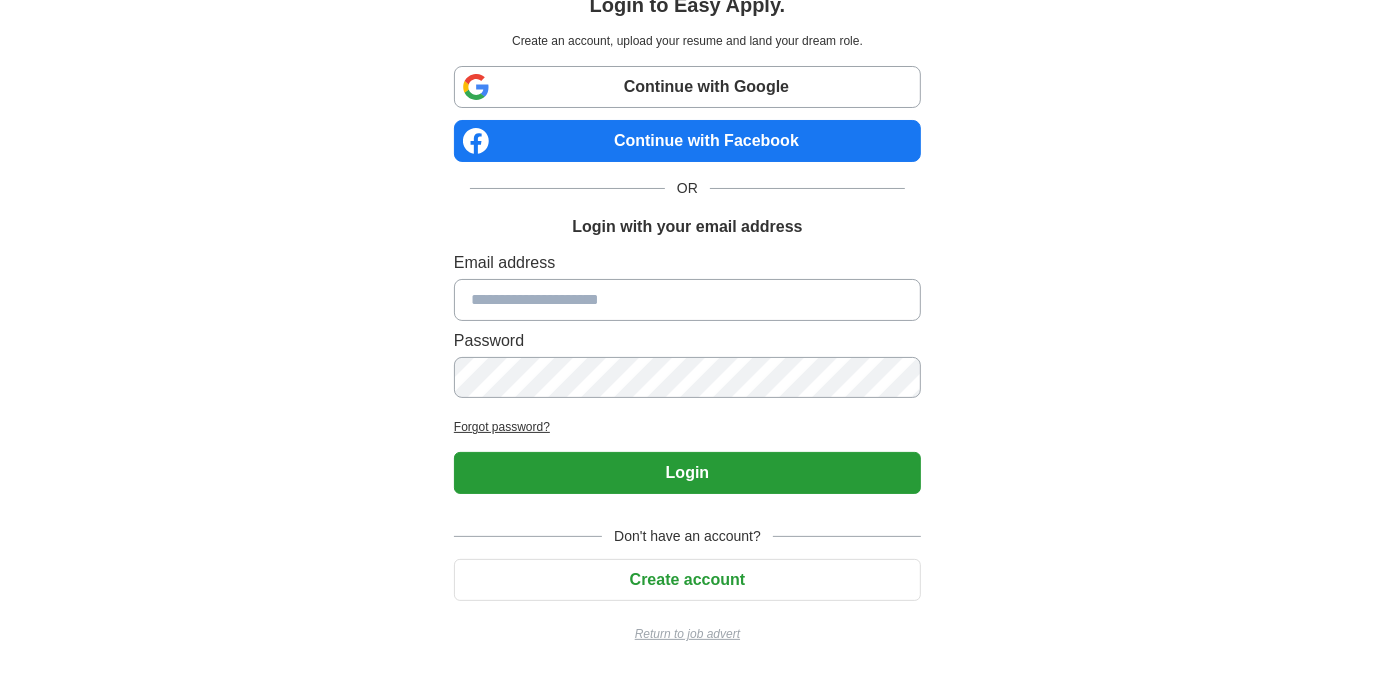 type on "**********" 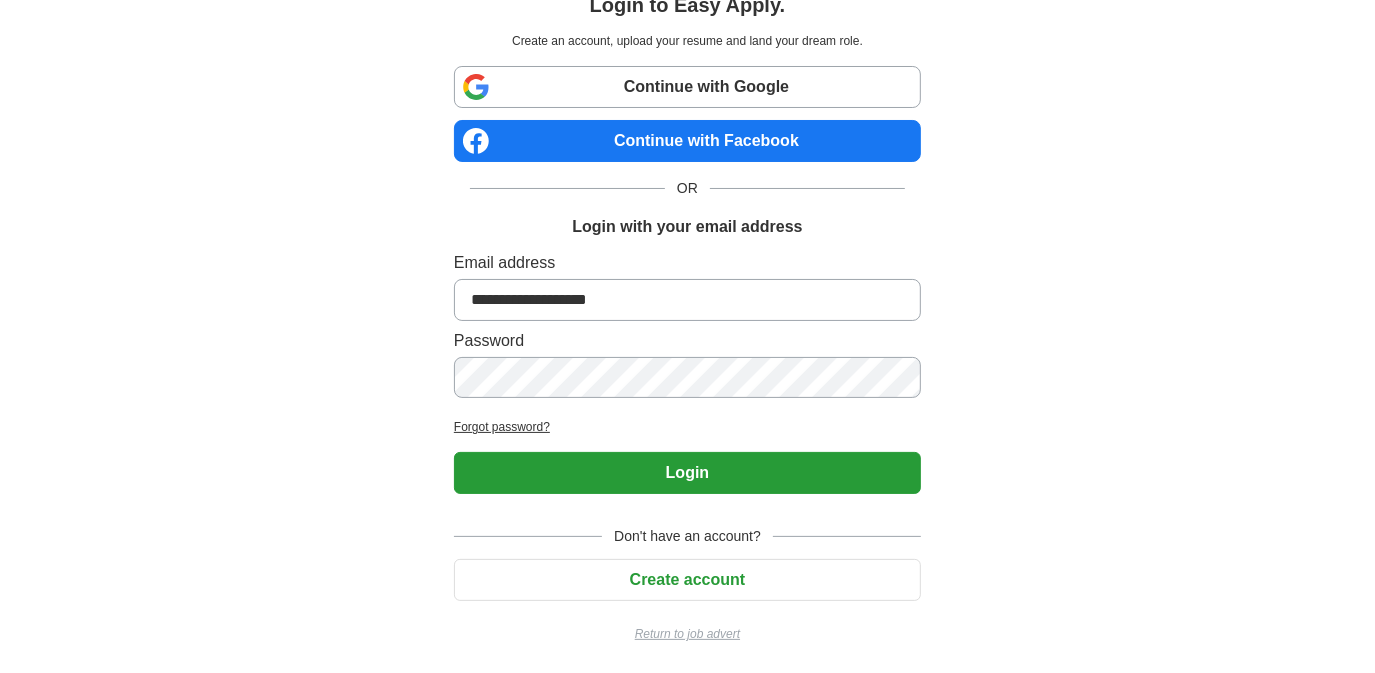 click on "Login" at bounding box center [687, 473] 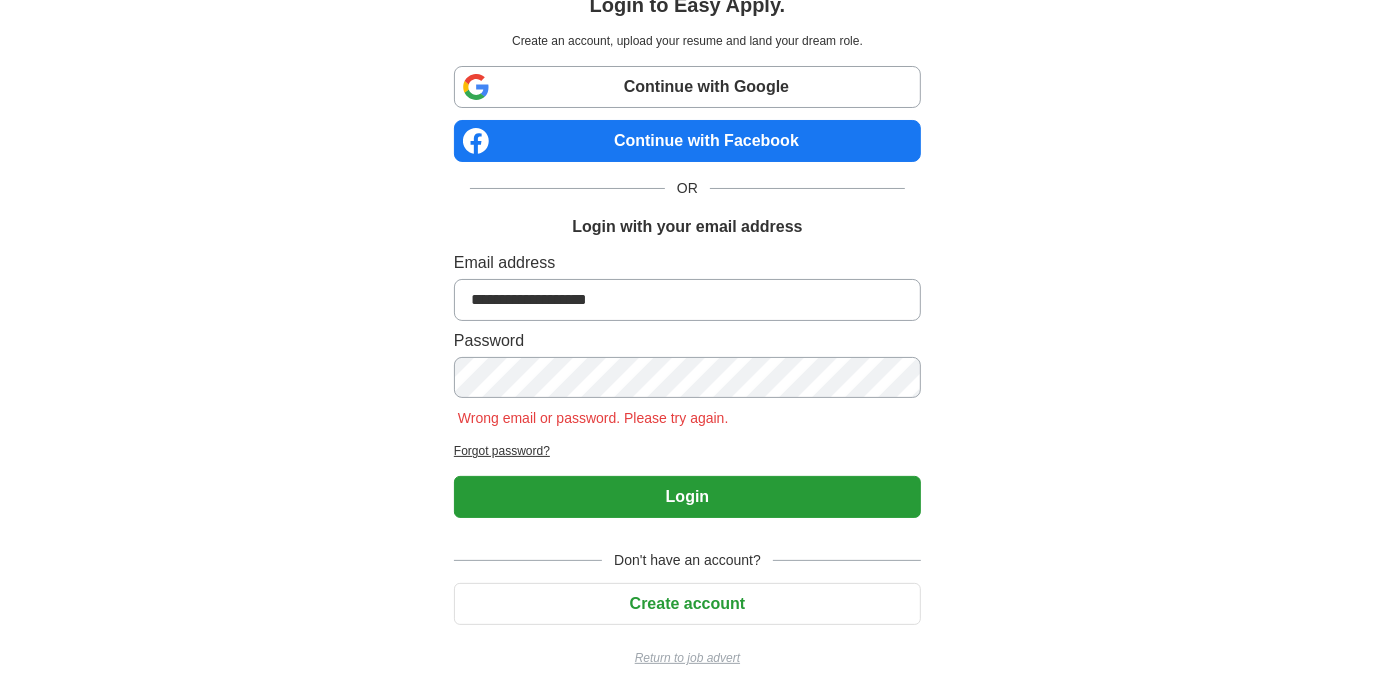 click on "Forgot password?" at bounding box center (687, 451) 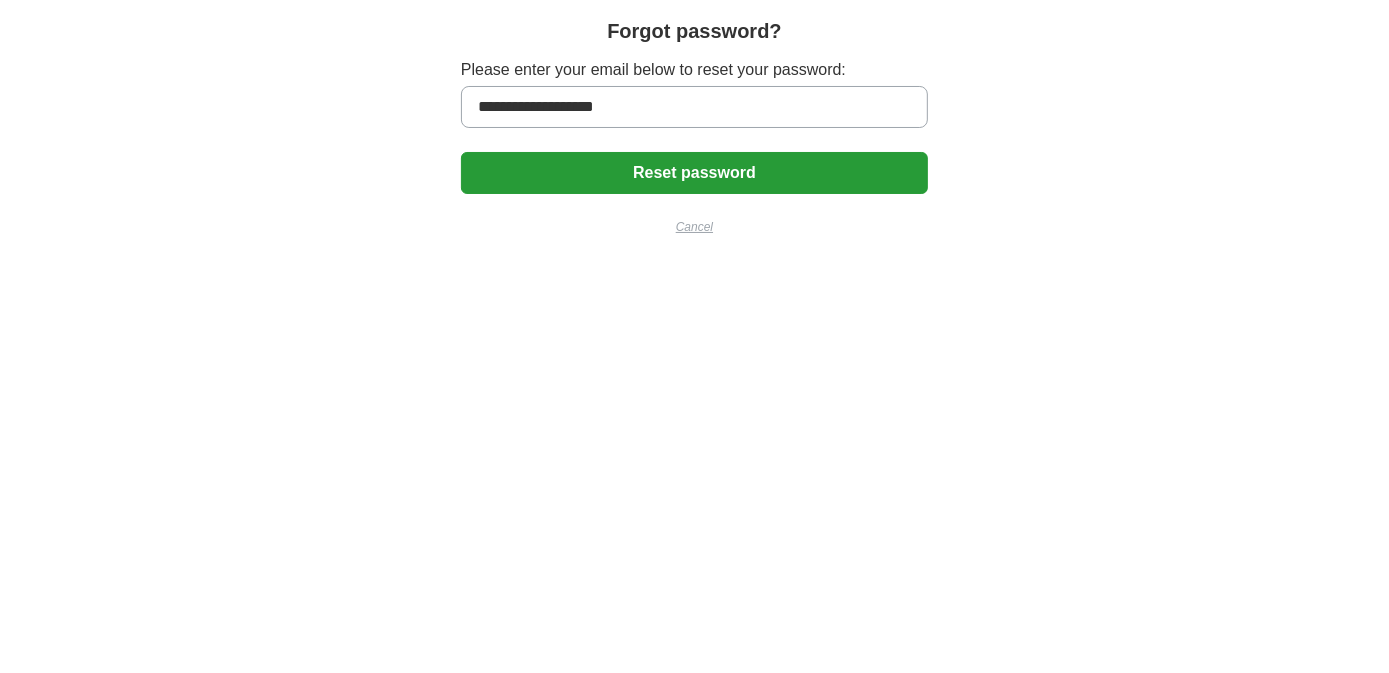 scroll, scrollTop: 0, scrollLeft: 0, axis: both 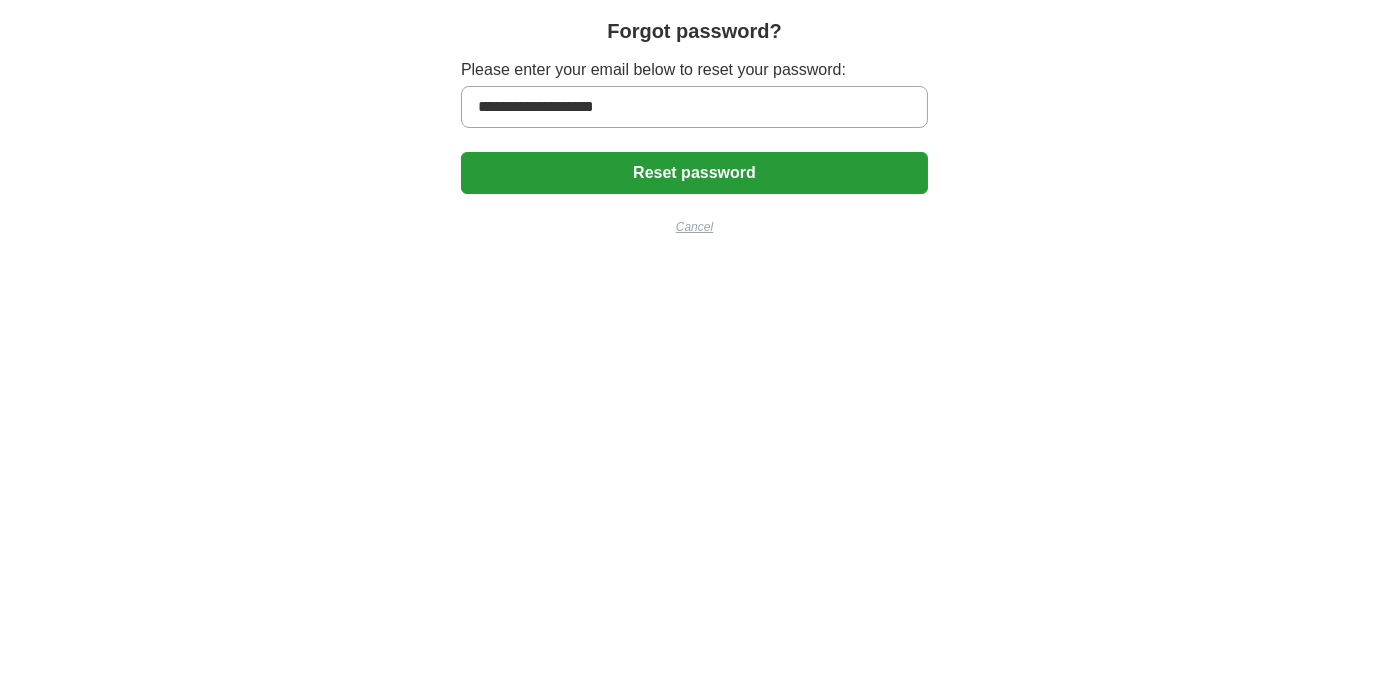 click on "Reset password" at bounding box center [694, 173] 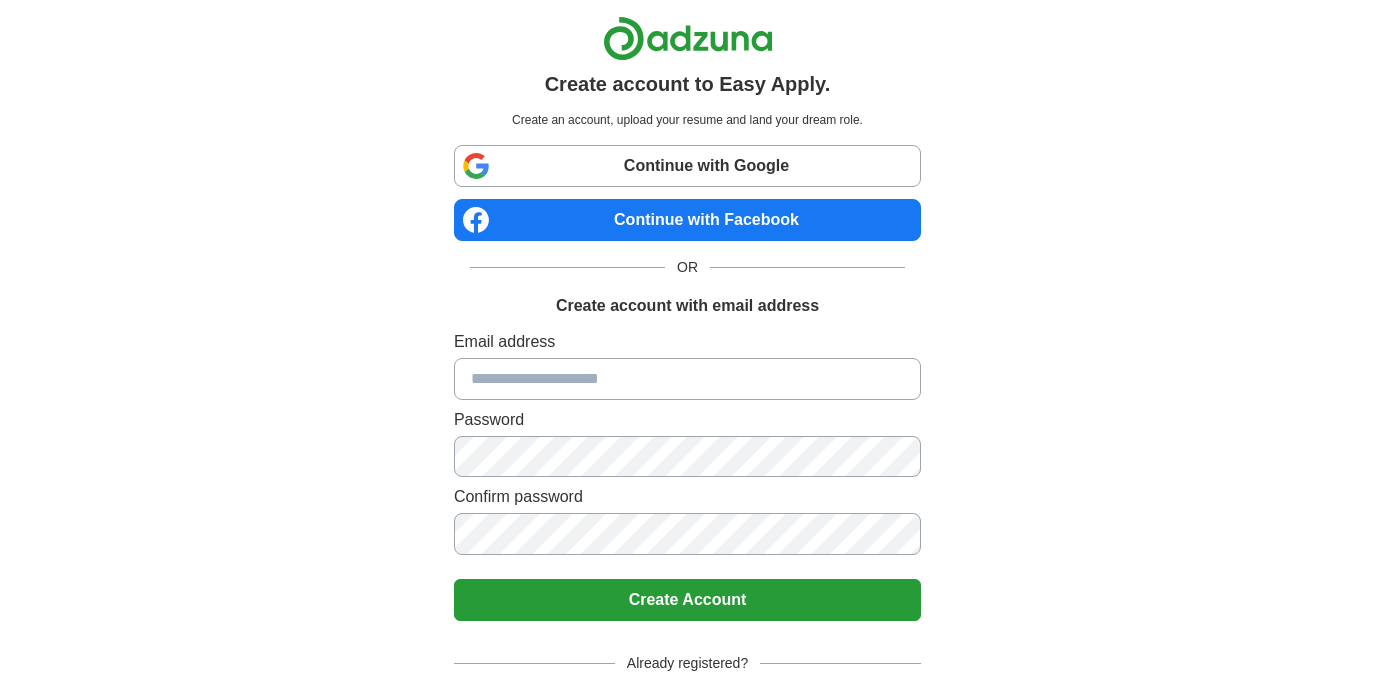 scroll, scrollTop: 0, scrollLeft: 0, axis: both 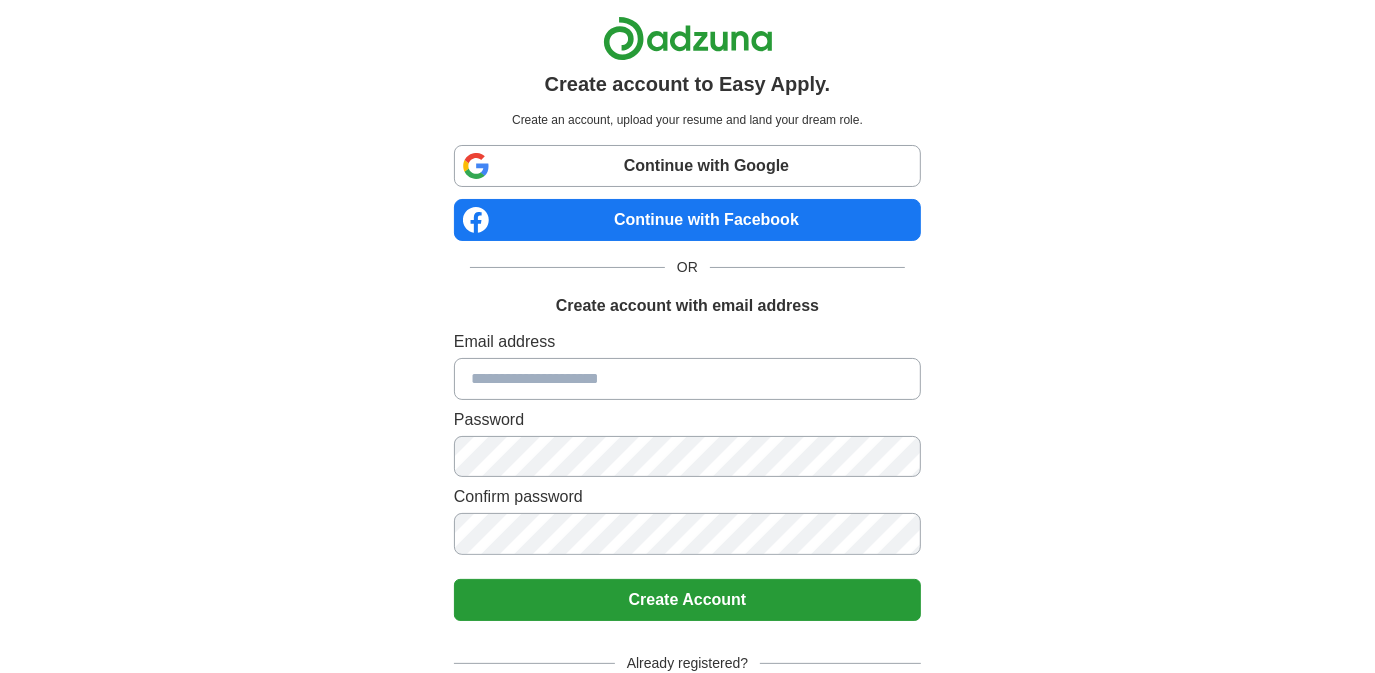 type on "**********" 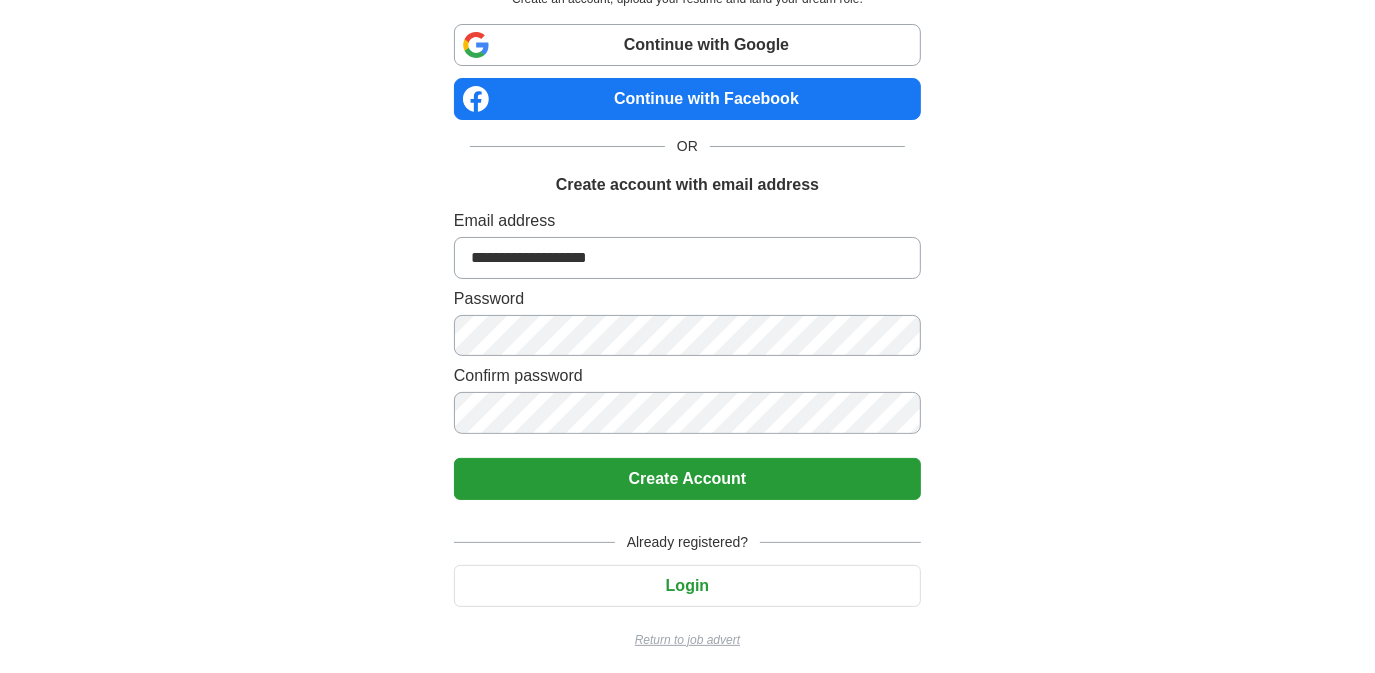scroll, scrollTop: 126, scrollLeft: 0, axis: vertical 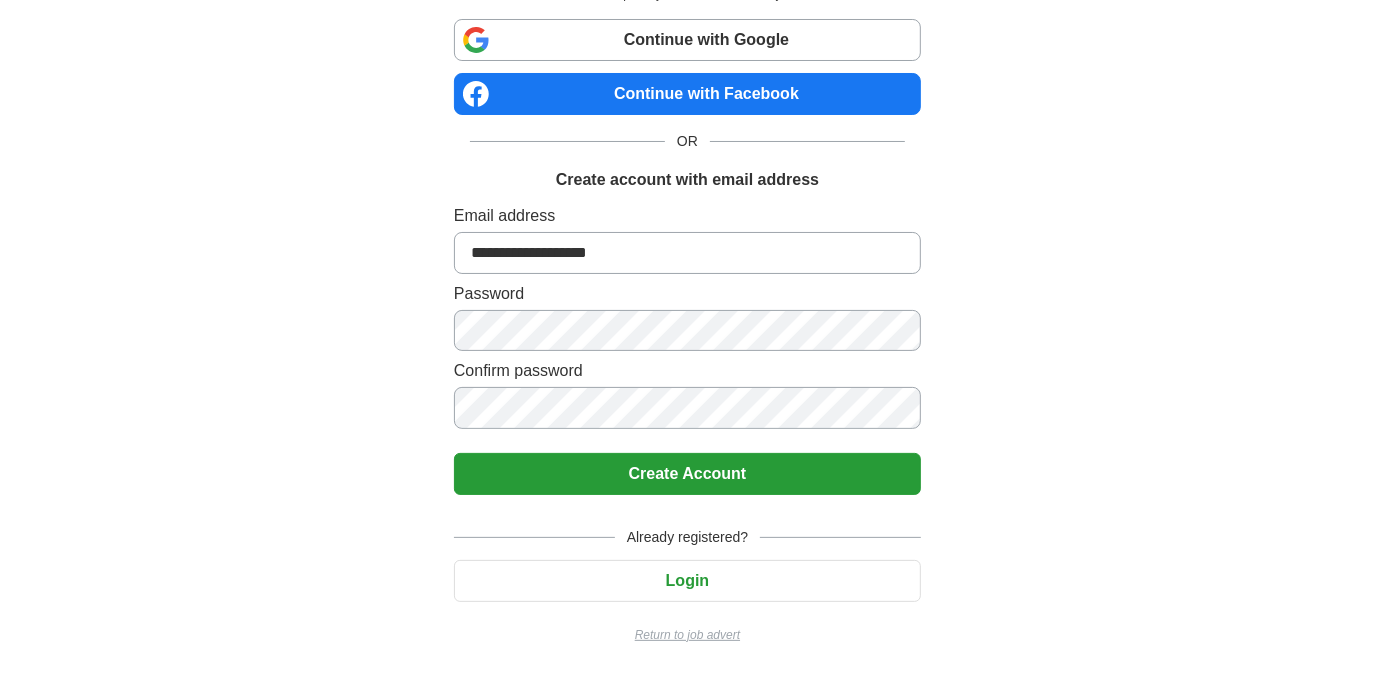 click on "Login" at bounding box center (687, 581) 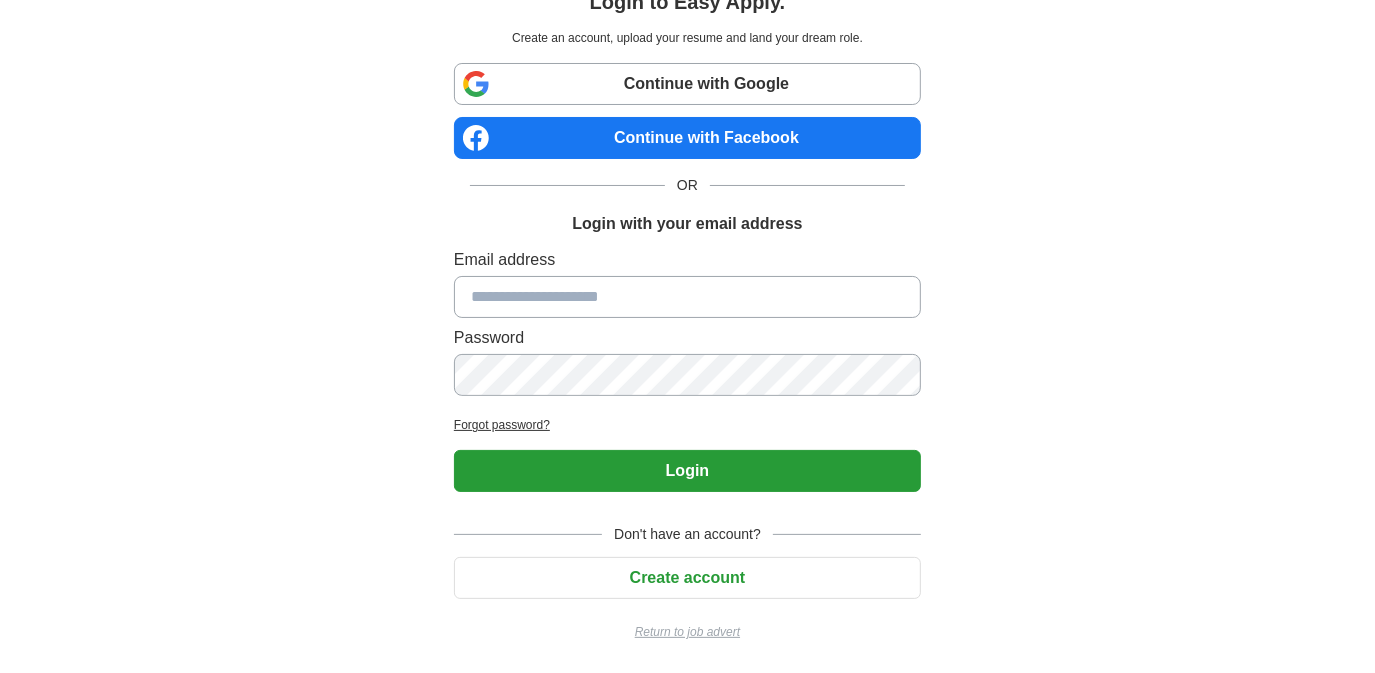 scroll, scrollTop: 79, scrollLeft: 0, axis: vertical 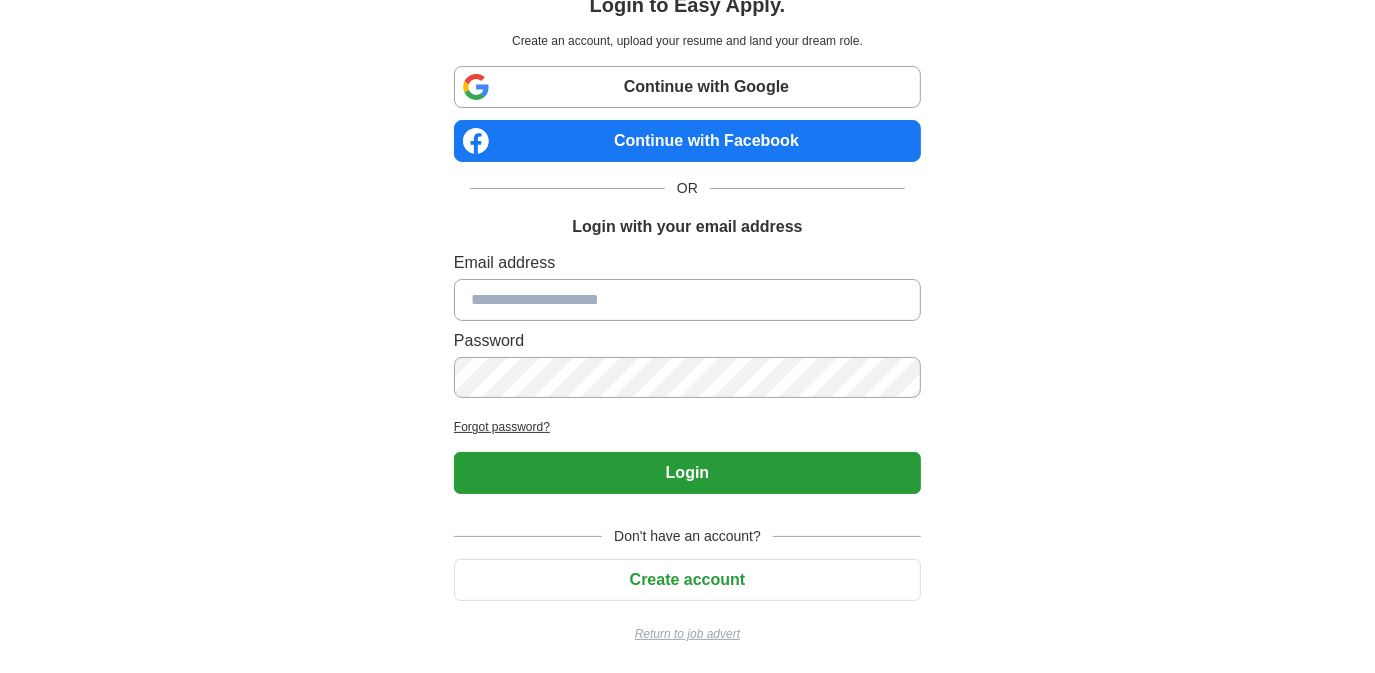 type on "**********" 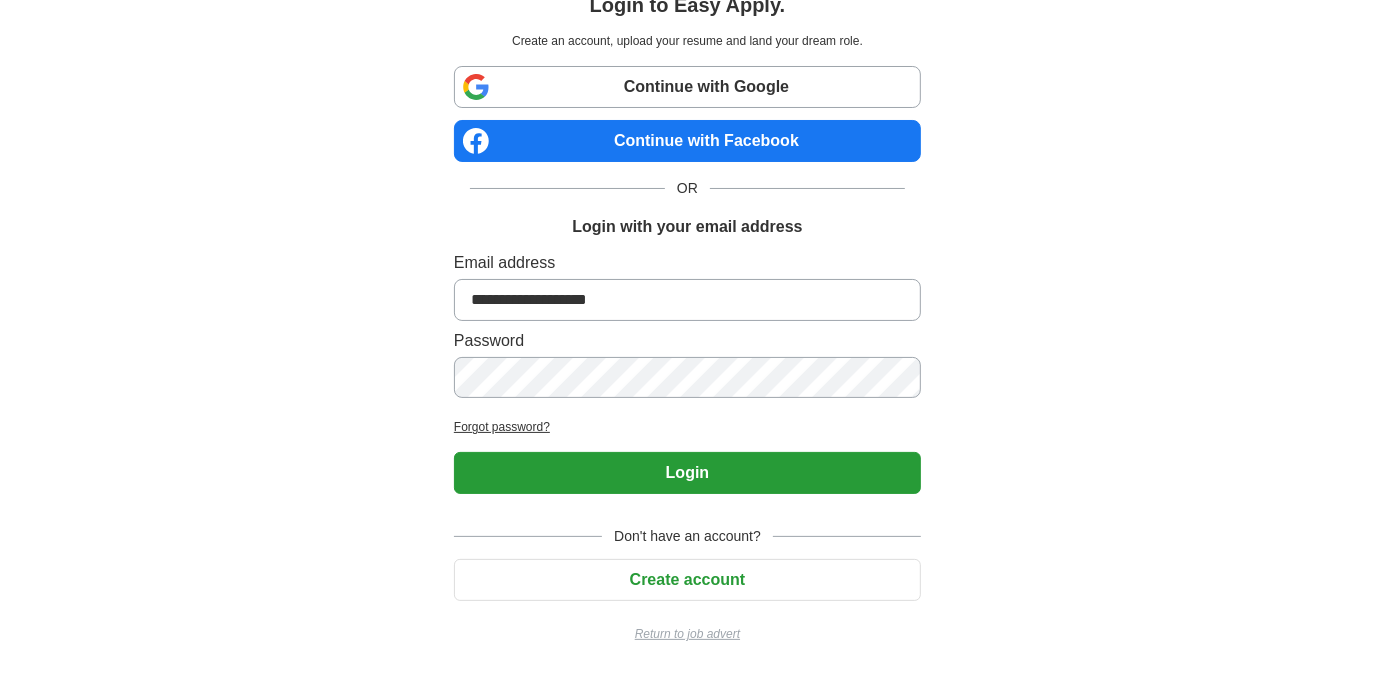 click on "Forgot password?" at bounding box center [687, 427] 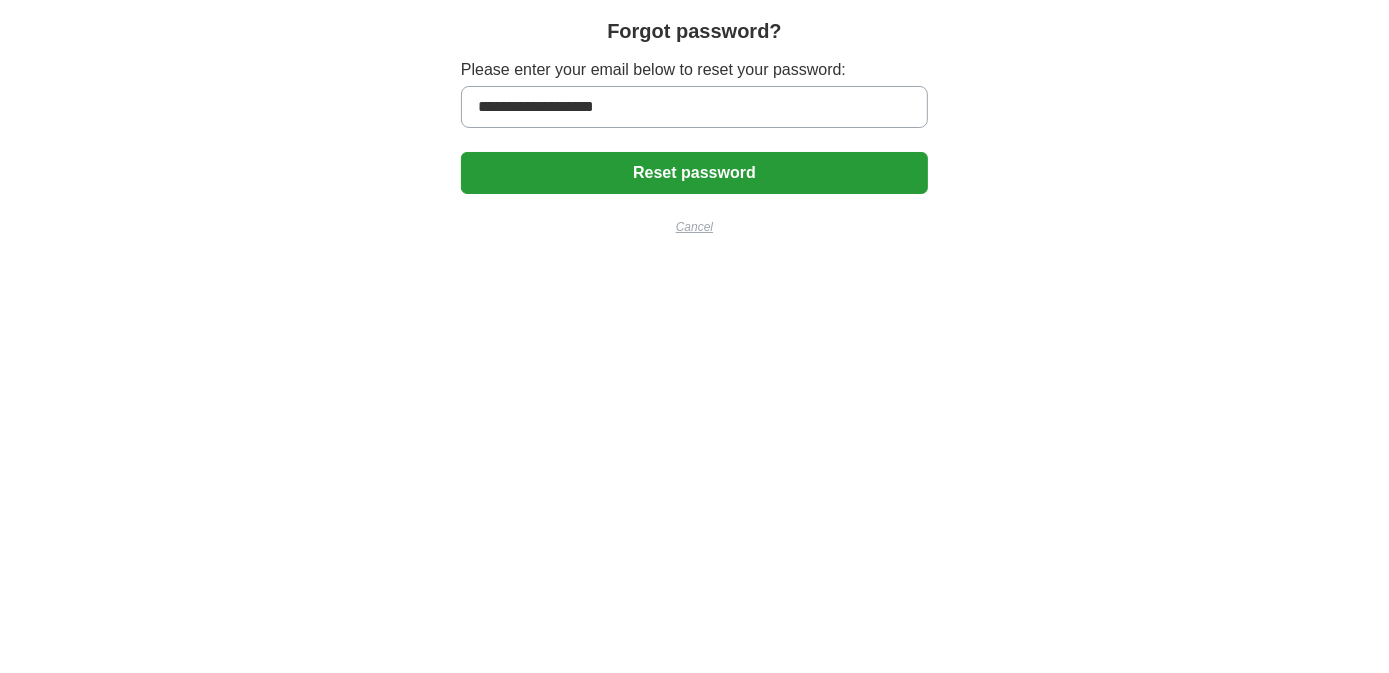 scroll, scrollTop: 0, scrollLeft: 0, axis: both 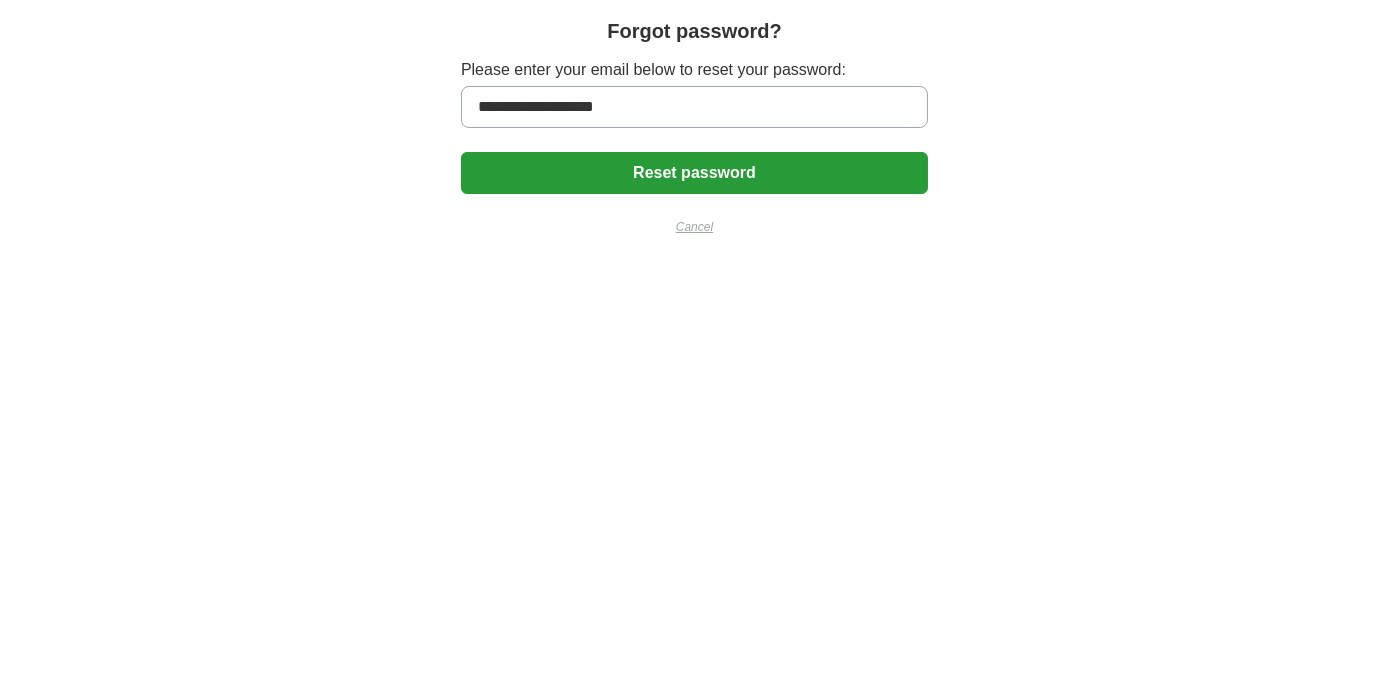 click on "Reset password" at bounding box center [694, 173] 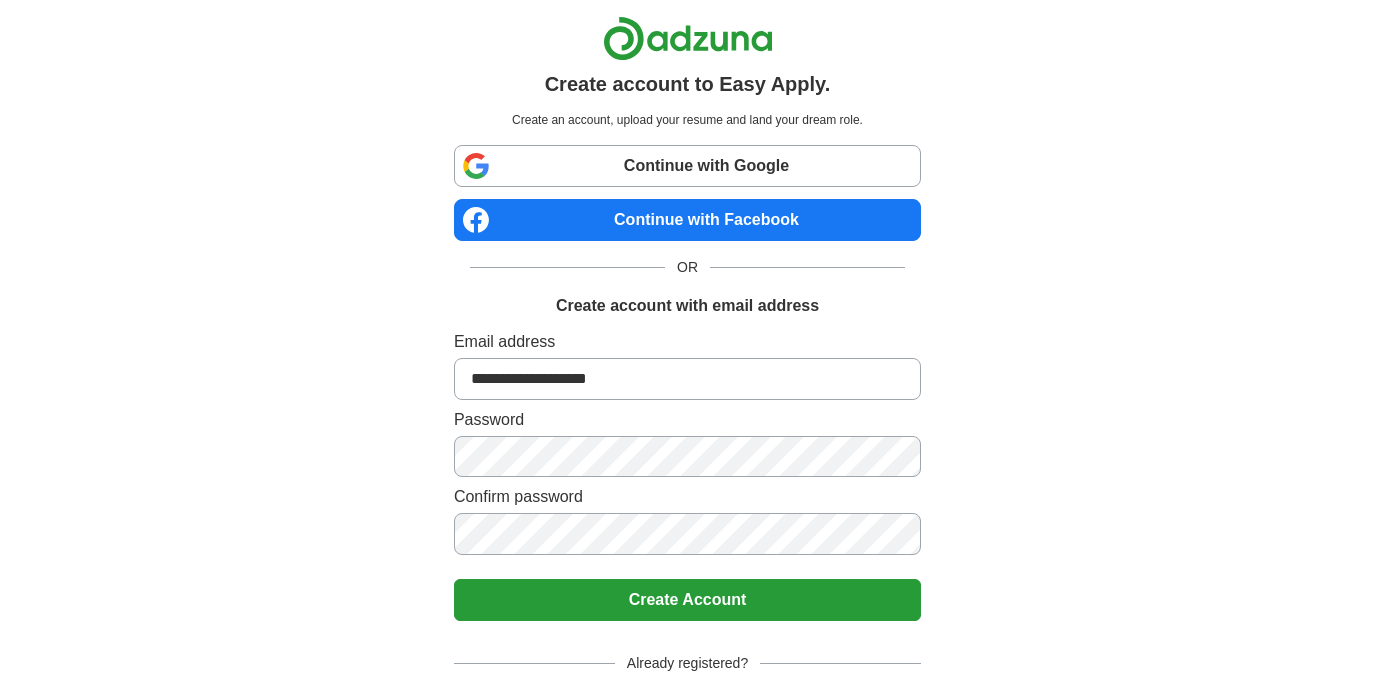 scroll, scrollTop: 102, scrollLeft: 0, axis: vertical 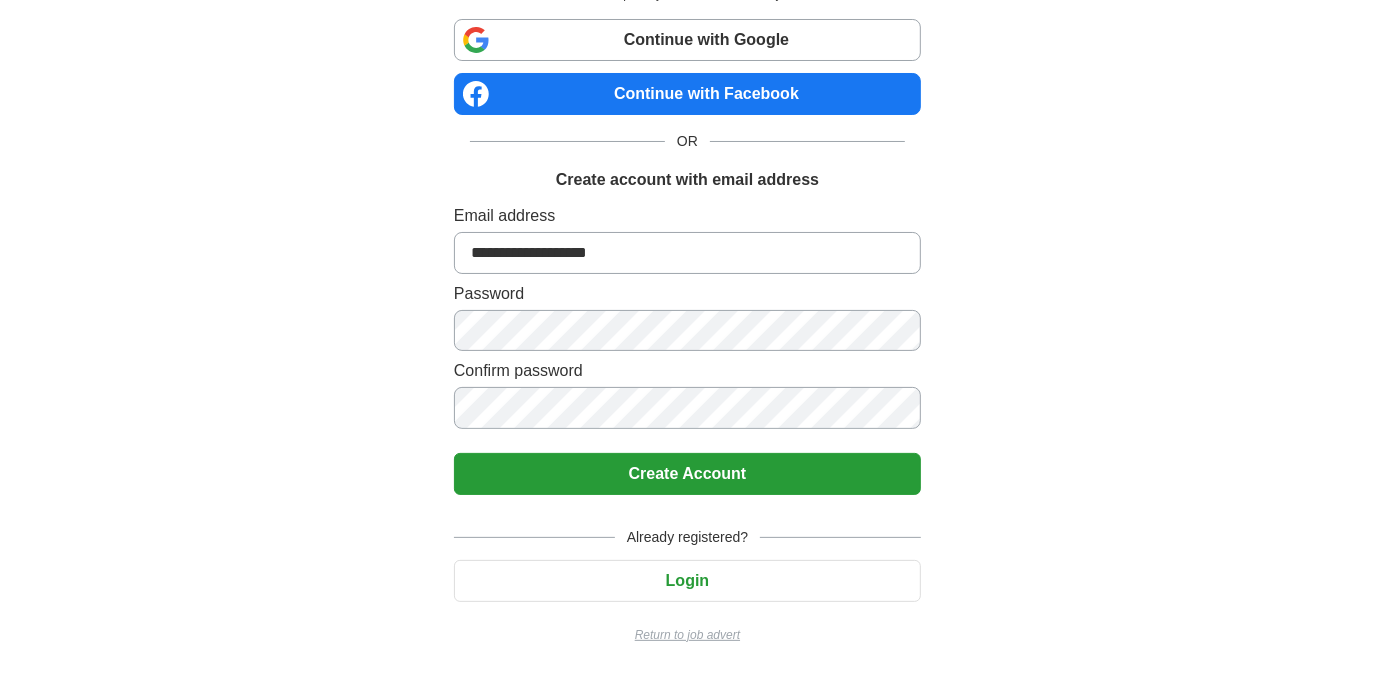 click on "Login" at bounding box center (687, 581) 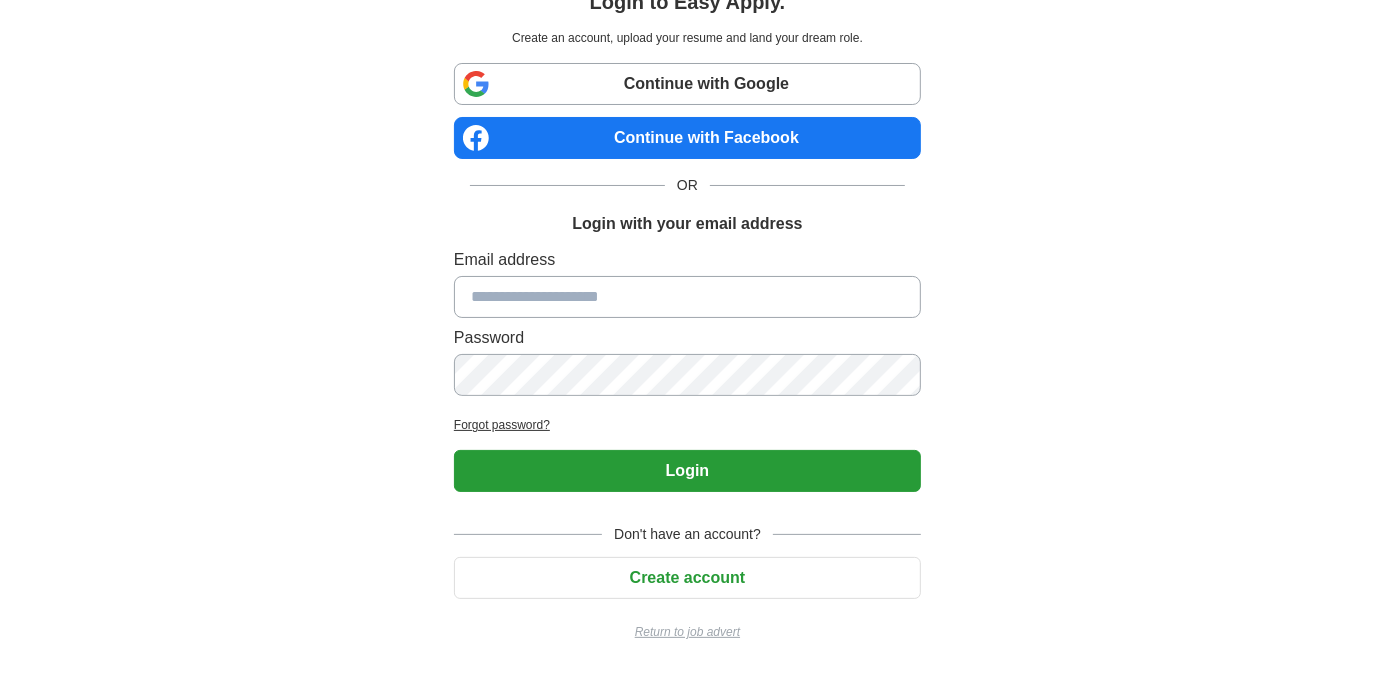 scroll, scrollTop: 79, scrollLeft: 0, axis: vertical 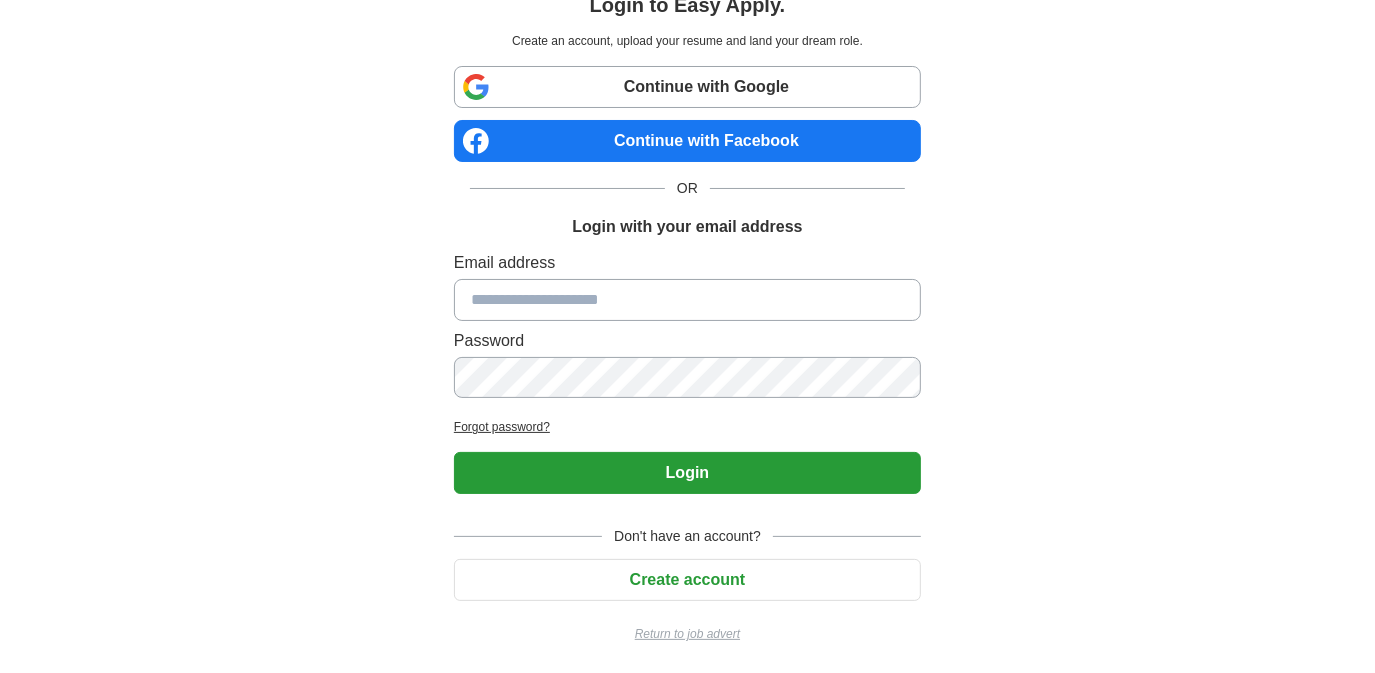 type on "**********" 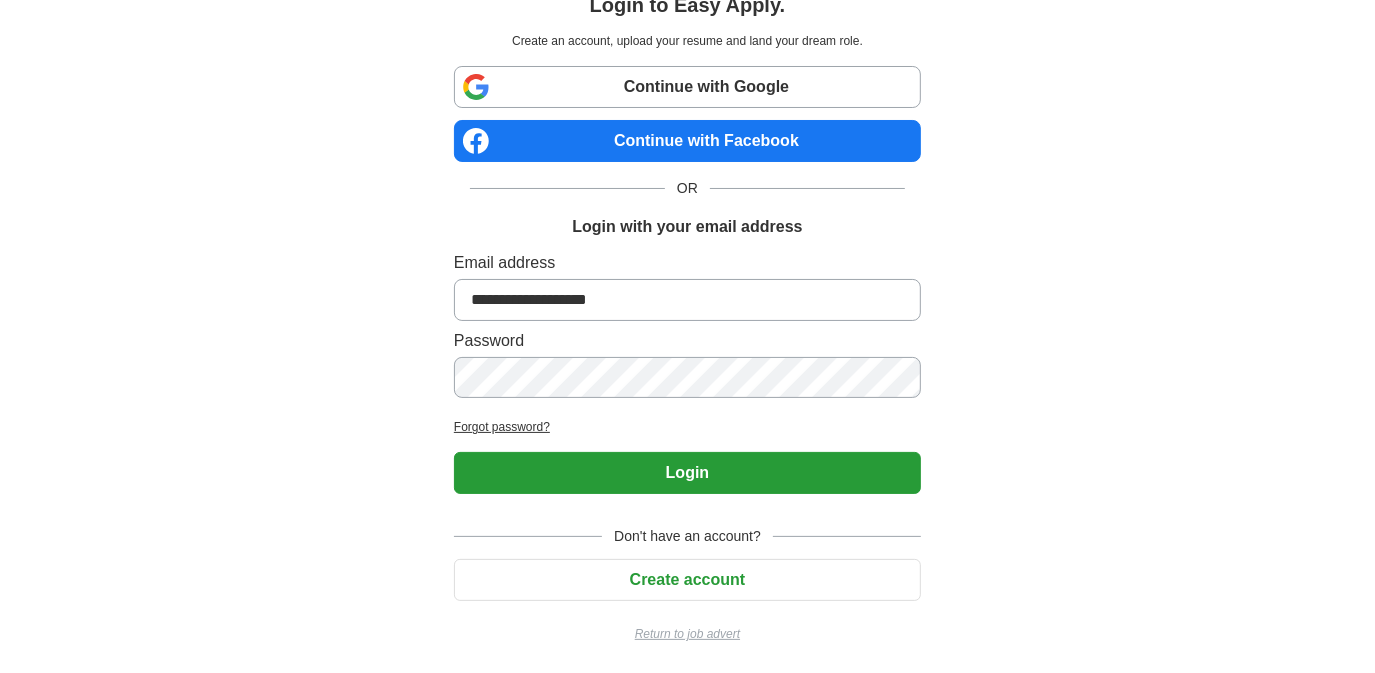 click on "Forgot password?" at bounding box center (687, 427) 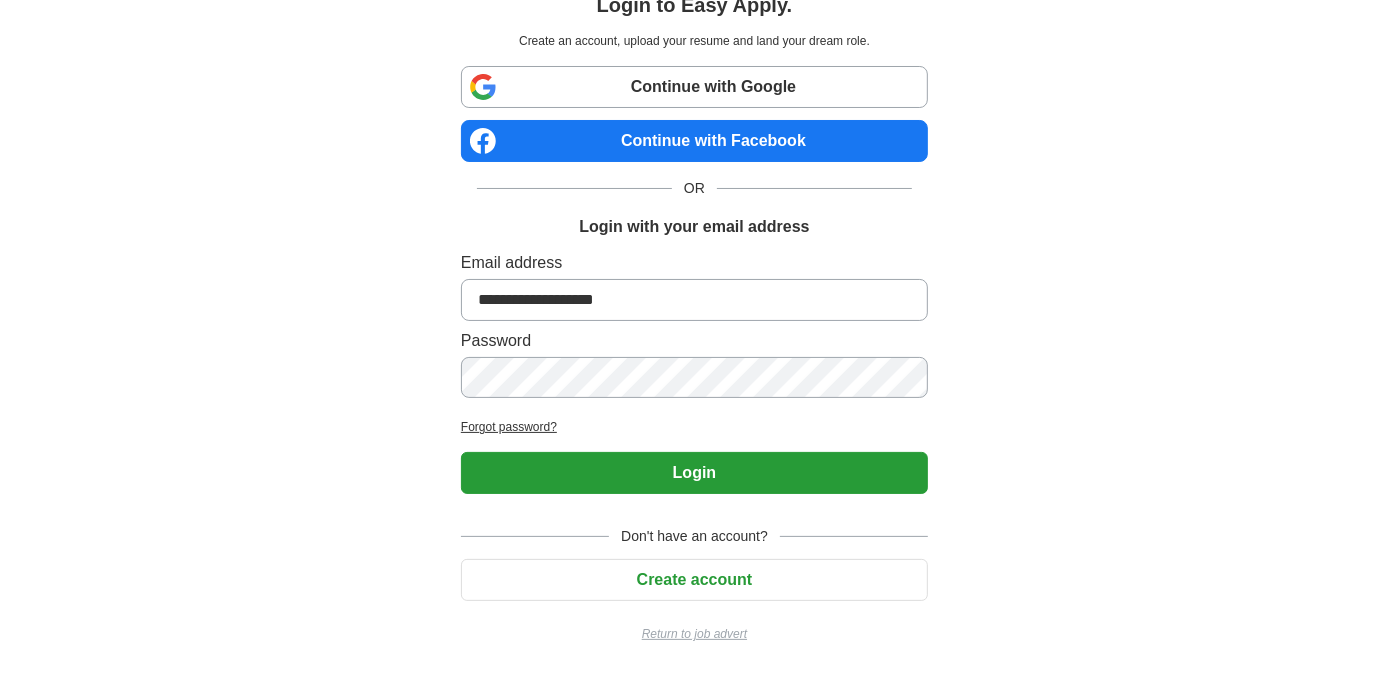 scroll, scrollTop: 0, scrollLeft: 0, axis: both 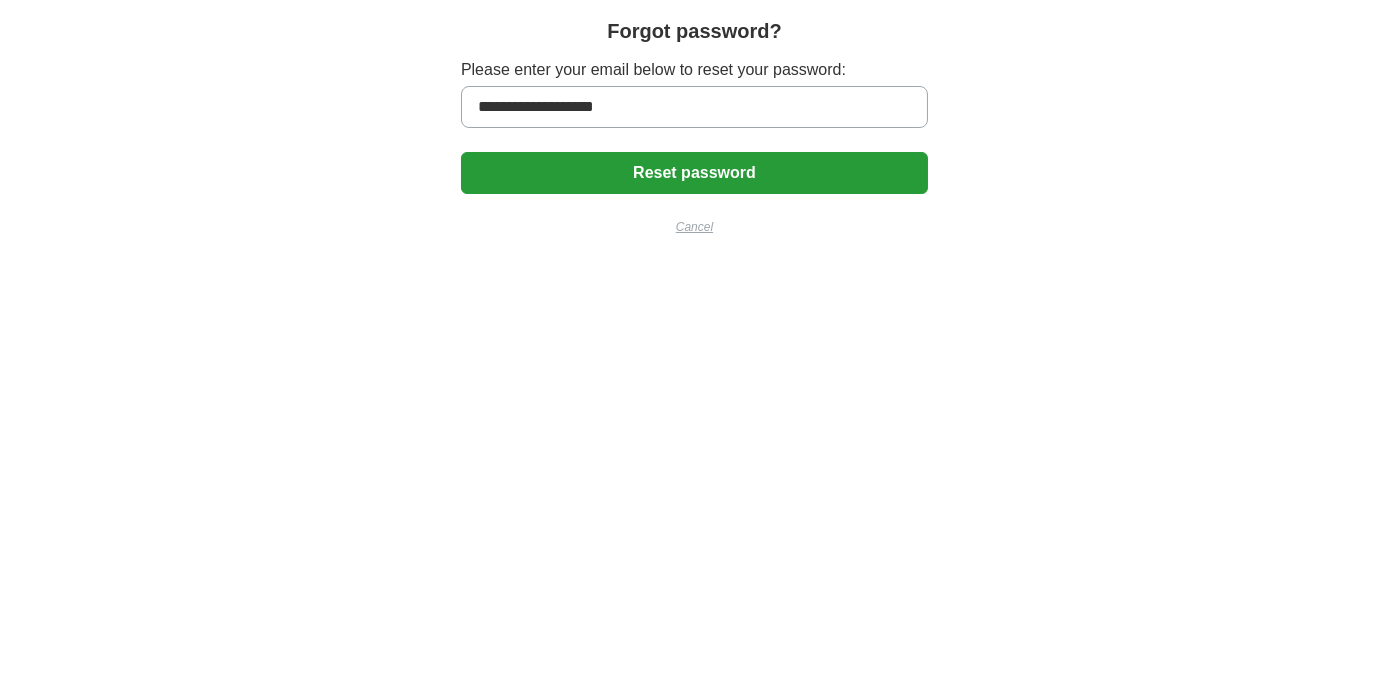 click on "Reset password" at bounding box center (694, 173) 